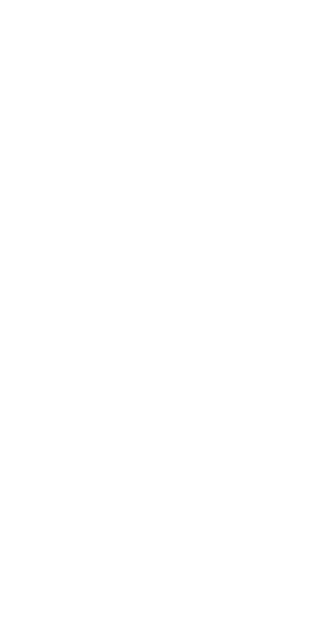 scroll, scrollTop: 0, scrollLeft: 0, axis: both 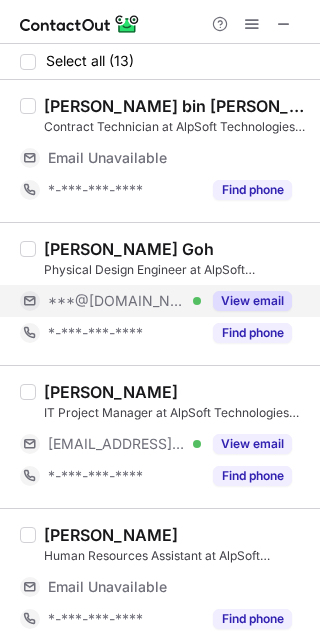 click on "View email" at bounding box center (252, 301) 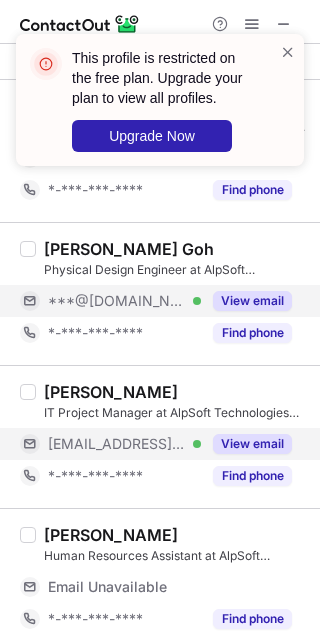 click on "View email" at bounding box center [252, 444] 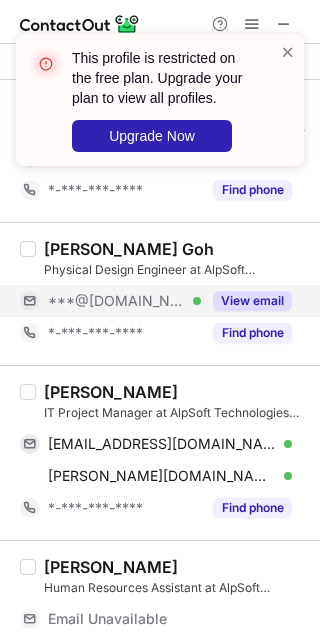click on "Brandon Aw IT Project Manager at AlpSoft Technologies Pte. Ltd. abrandy@outlook.sg Verified Send email Copy brandon.aw@alpsoft-tech.com Verified Send email Copy *-***-***-**** Find phone" at bounding box center [160, 452] 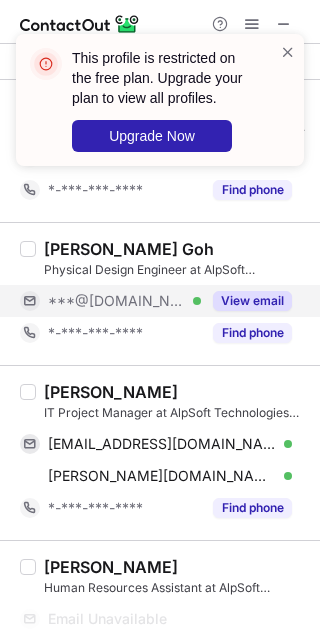 click on "Brandon Aw" at bounding box center (111, 392) 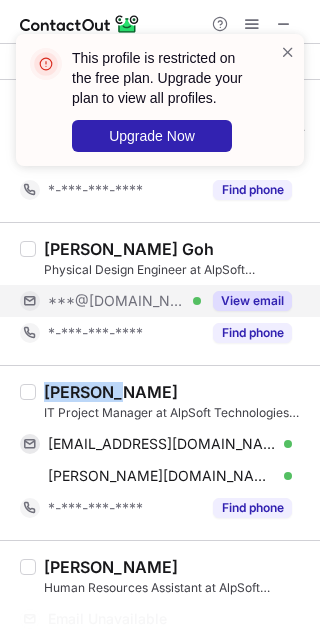 click on "Brandon Aw" at bounding box center (111, 392) 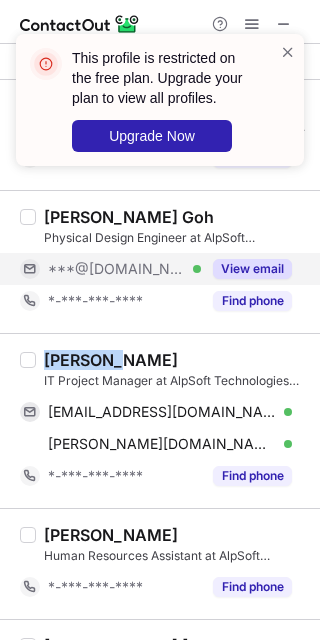 copy on "Brandon" 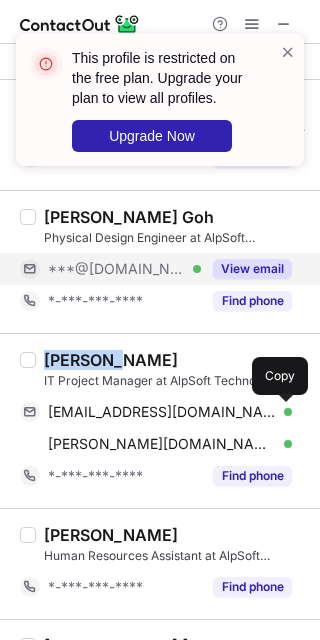 drag, startPoint x: 278, startPoint y: 411, endPoint x: 305, endPoint y: 370, distance: 49.09175 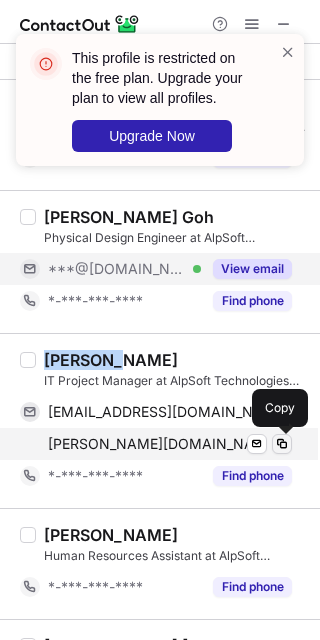 click at bounding box center (282, 444) 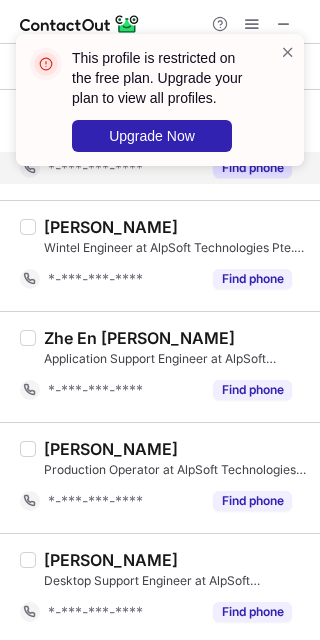 scroll, scrollTop: 978, scrollLeft: 0, axis: vertical 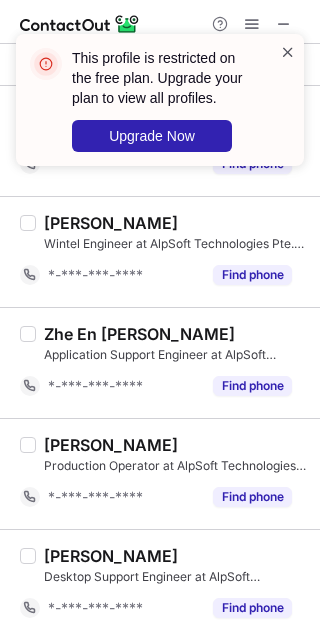 click at bounding box center (288, 52) 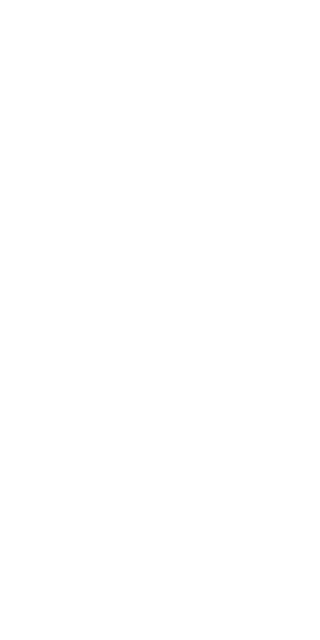 scroll, scrollTop: 0, scrollLeft: 0, axis: both 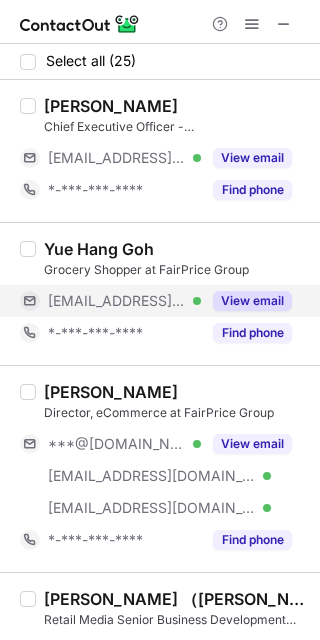 click on "View email" at bounding box center [252, 301] 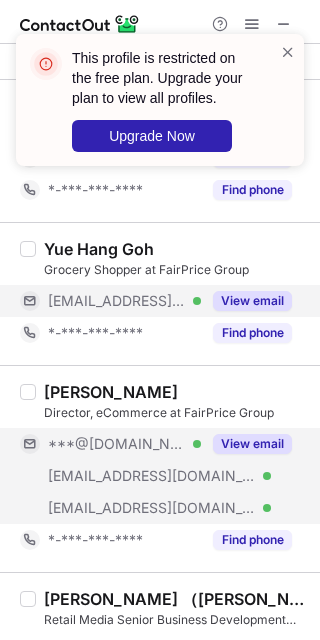 click on "View email" at bounding box center [252, 444] 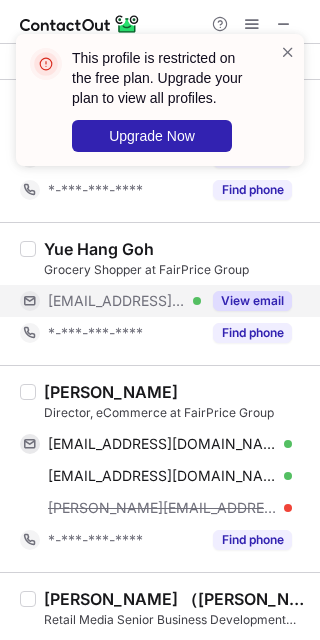 click on "Ryan Guoming Ho" at bounding box center [111, 392] 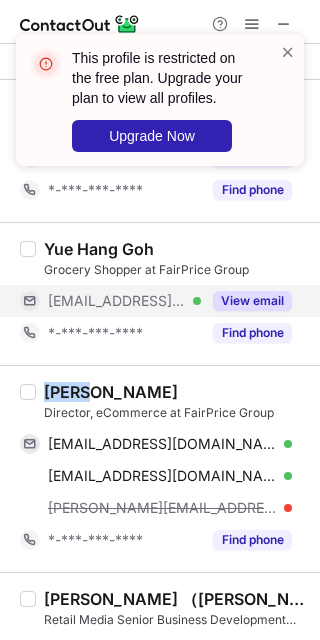 click on "Ryan Guoming Ho" at bounding box center [111, 392] 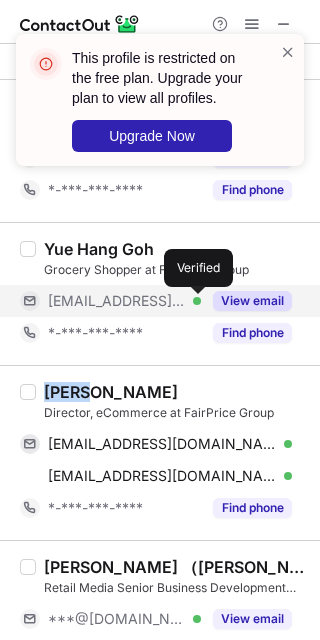 click on "Ryan Guoming Ho" at bounding box center (111, 392) 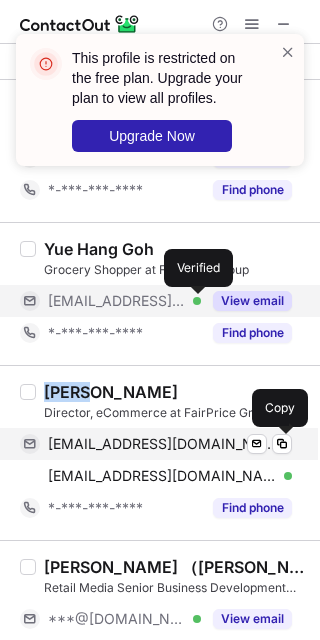 drag, startPoint x: 279, startPoint y: 447, endPoint x: 293, endPoint y: 432, distance: 20.518284 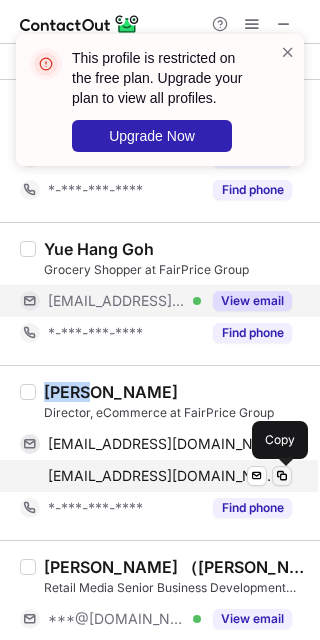 click at bounding box center (282, 476) 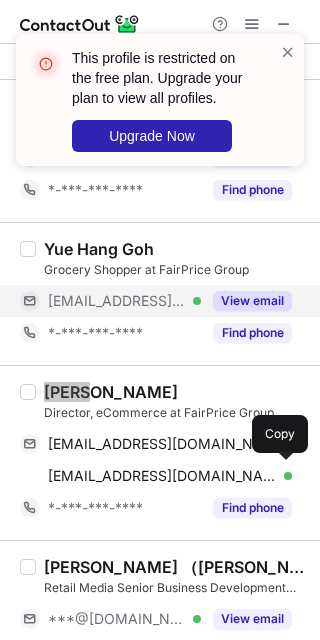 scroll, scrollTop: 133, scrollLeft: 0, axis: vertical 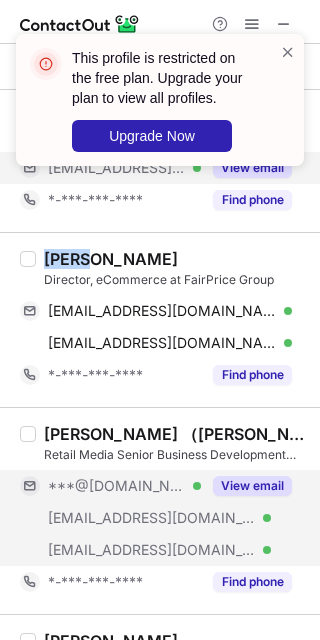 click on "View email" at bounding box center [252, 486] 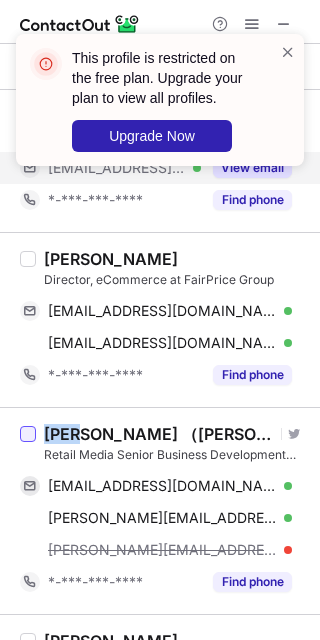 drag, startPoint x: 74, startPoint y: 433, endPoint x: 35, endPoint y: 430, distance: 39.115215 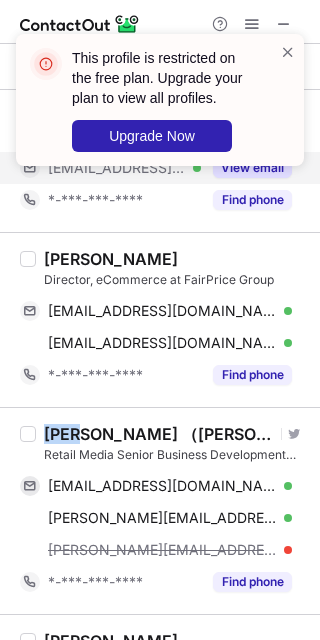copy on "Lisa" 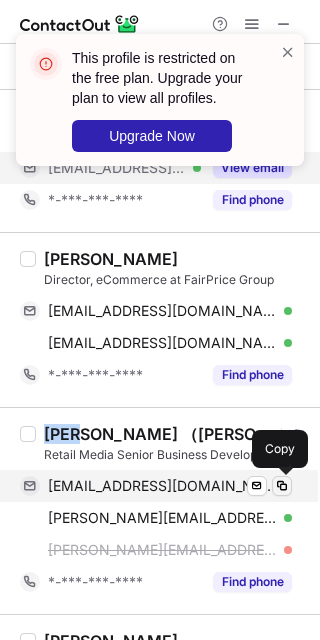 click at bounding box center [282, 486] 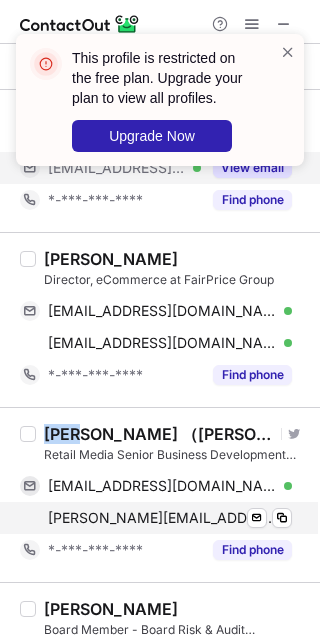 click on "lisa.tan@thecarousell.com Verified Send email Copy" at bounding box center [156, 518] 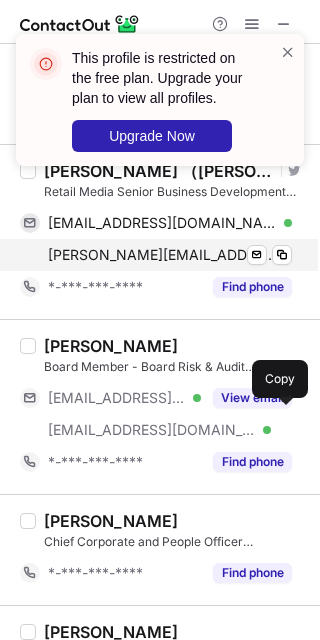 scroll, scrollTop: 400, scrollLeft: 0, axis: vertical 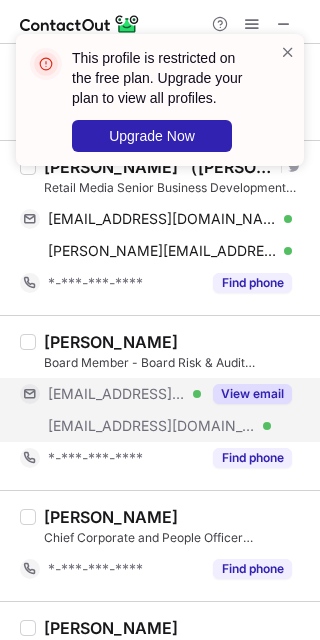 click on "View email" at bounding box center [252, 394] 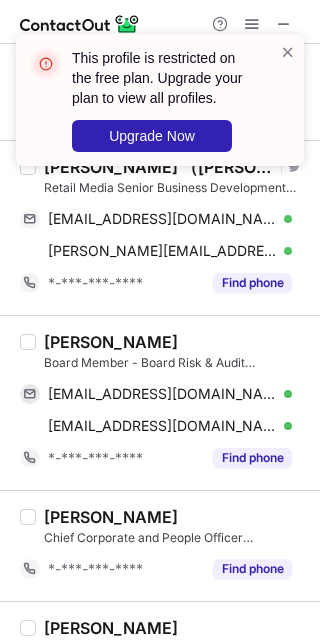 click on "Jimmy Ng" at bounding box center [111, 342] 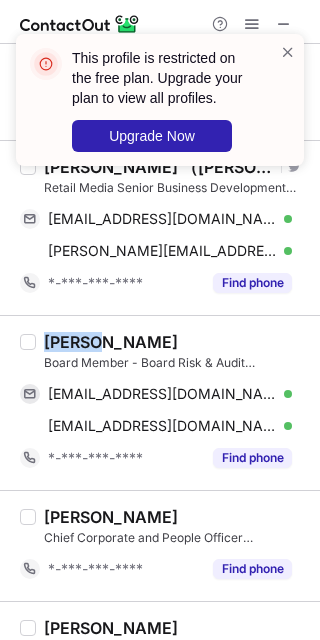 click on "Jimmy Ng" at bounding box center (111, 342) 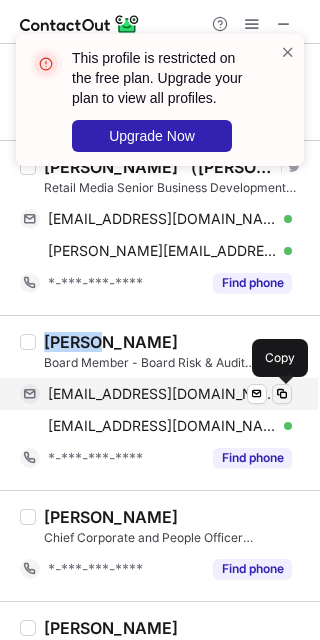 click at bounding box center [282, 394] 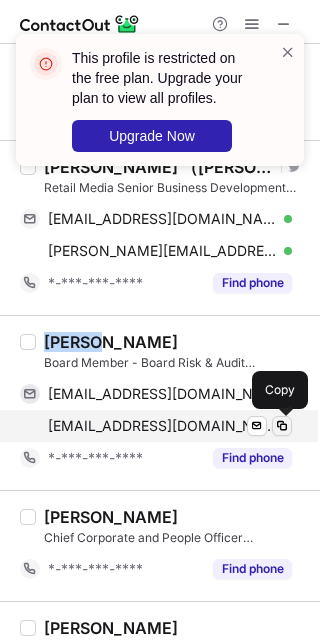 click at bounding box center [282, 426] 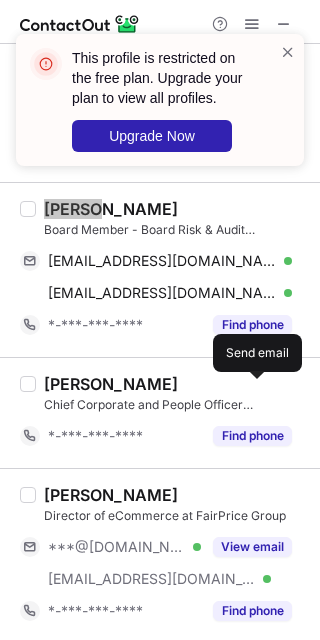 scroll, scrollTop: 666, scrollLeft: 0, axis: vertical 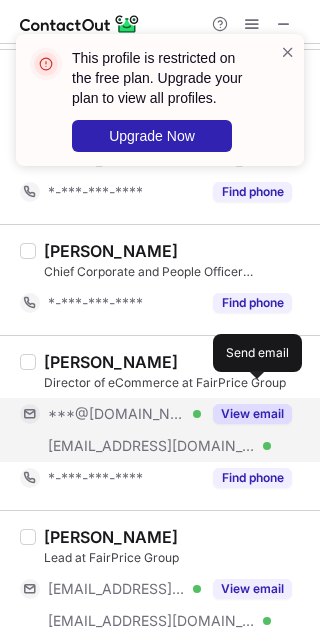 click on "View email" at bounding box center [252, 414] 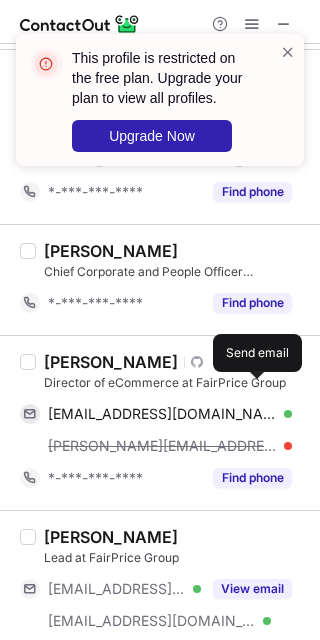 click on "Deepti Lad" at bounding box center (111, 362) 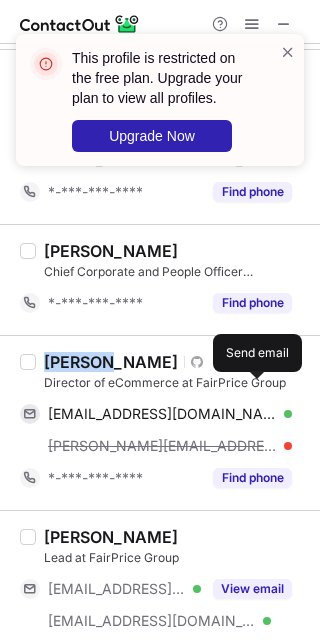 click on "Deepti Lad" at bounding box center (111, 362) 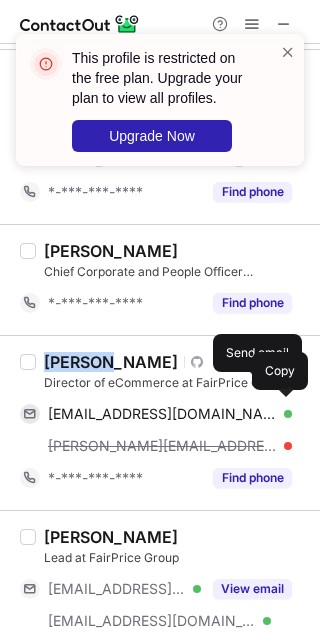 copy on "Deepti" 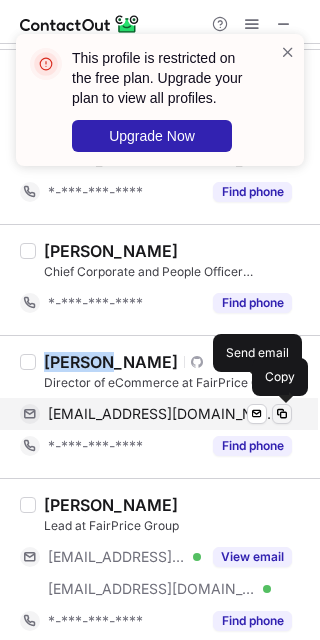 drag, startPoint x: 273, startPoint y: 413, endPoint x: 282, endPoint y: 419, distance: 10.816654 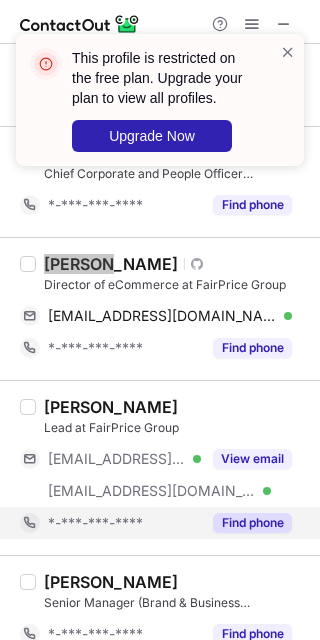 scroll, scrollTop: 800, scrollLeft: 0, axis: vertical 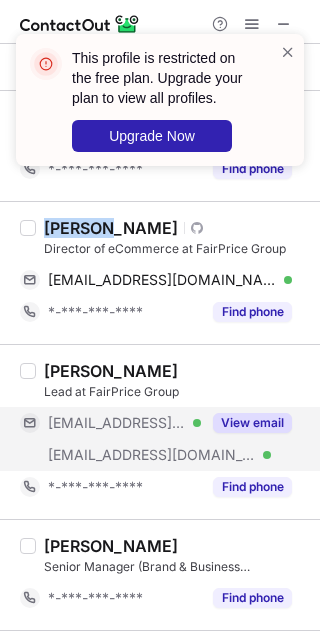 click on "View email" at bounding box center (252, 423) 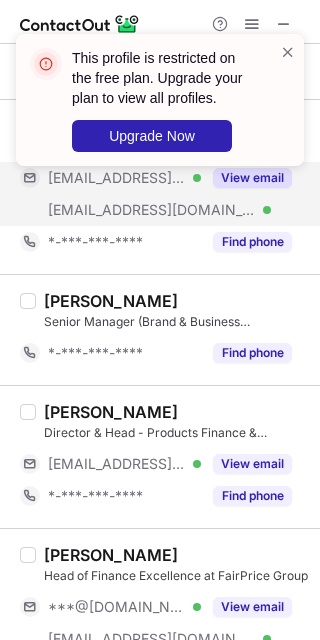 scroll, scrollTop: 1066, scrollLeft: 0, axis: vertical 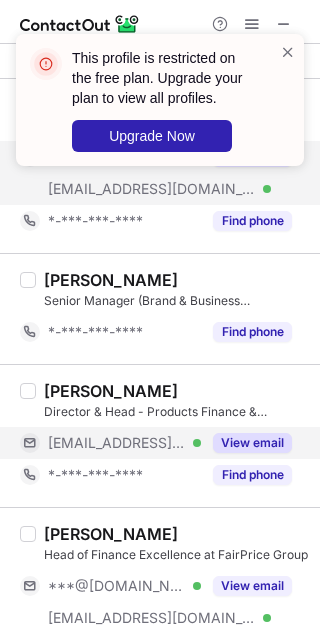 click on "View email" at bounding box center (252, 443) 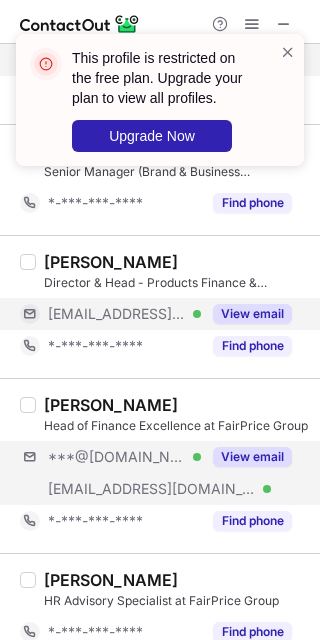 scroll, scrollTop: 1200, scrollLeft: 0, axis: vertical 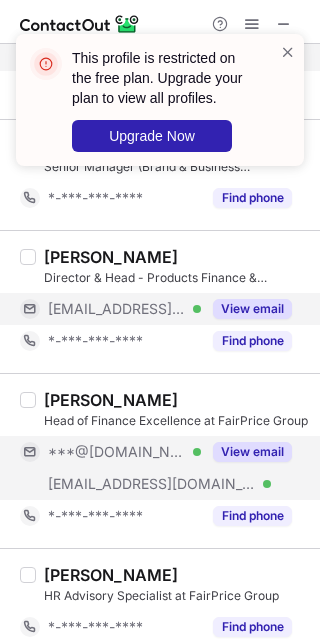 click on "View email" at bounding box center (252, 452) 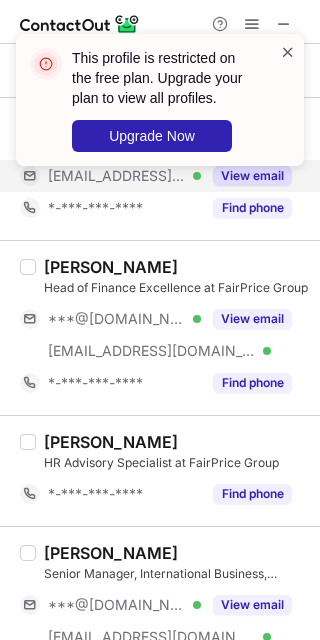 click at bounding box center (288, 52) 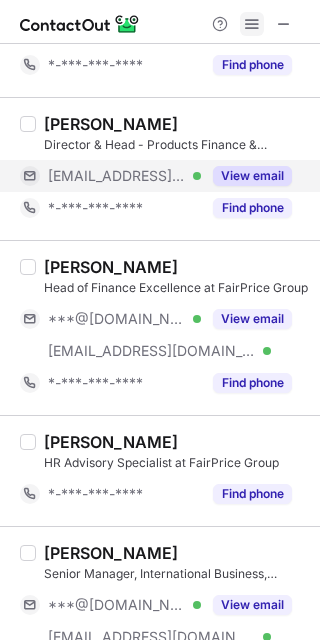 click at bounding box center (252, 24) 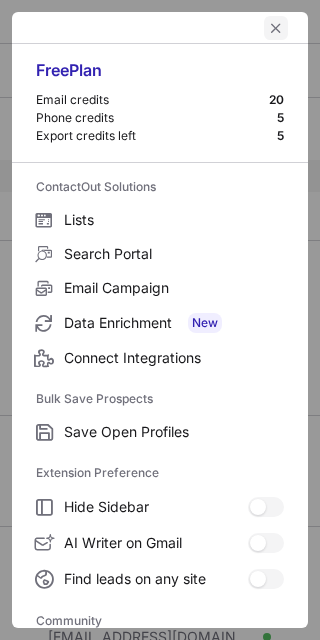 click at bounding box center (276, 28) 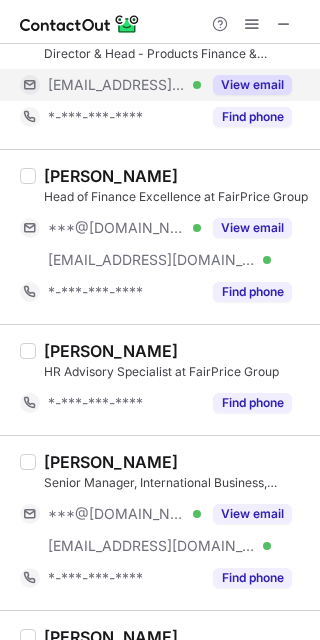 scroll, scrollTop: 1466, scrollLeft: 0, axis: vertical 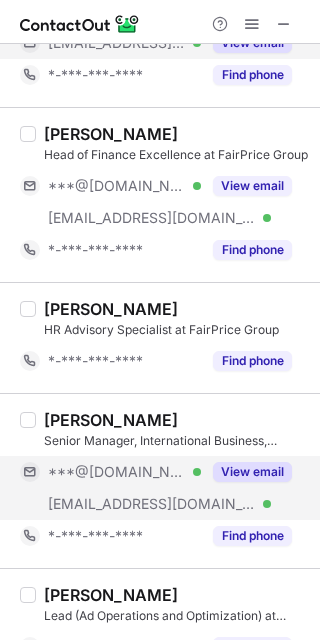 click on "View email" at bounding box center [252, 472] 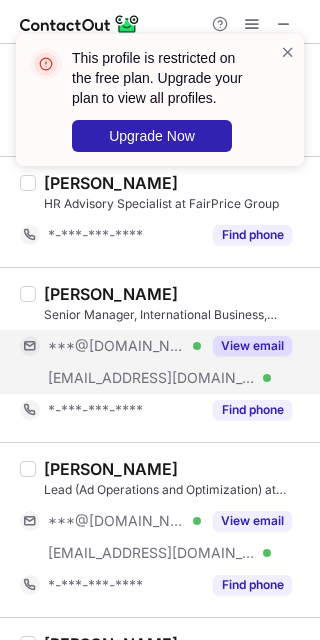 scroll, scrollTop: 1600, scrollLeft: 0, axis: vertical 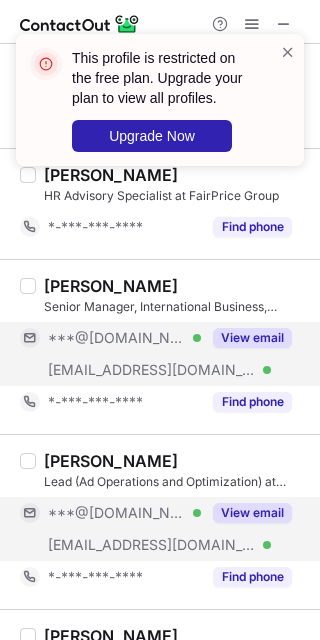 click on "View email" at bounding box center [252, 513] 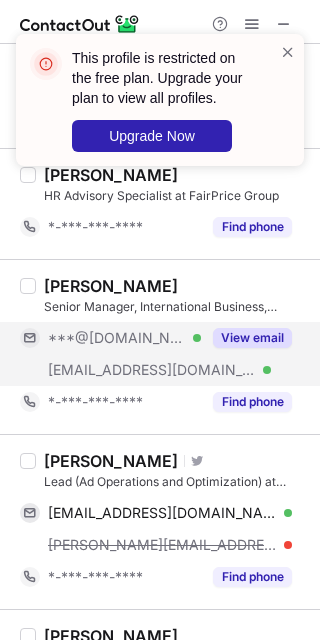 click on "Allen Umali" at bounding box center (111, 461) 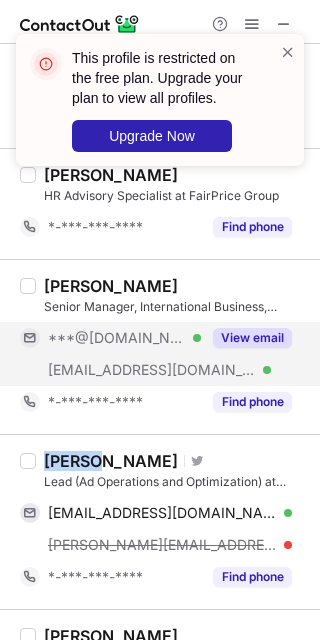 click on "Allen Umali" at bounding box center (111, 461) 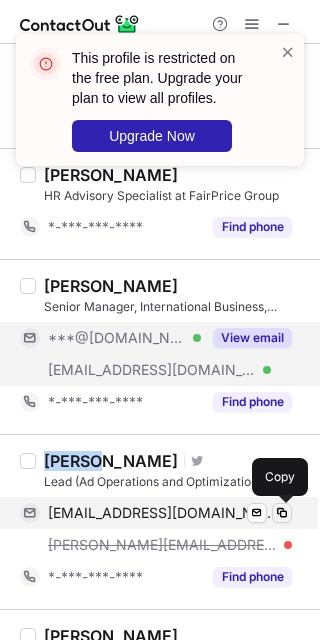 click at bounding box center (282, 513) 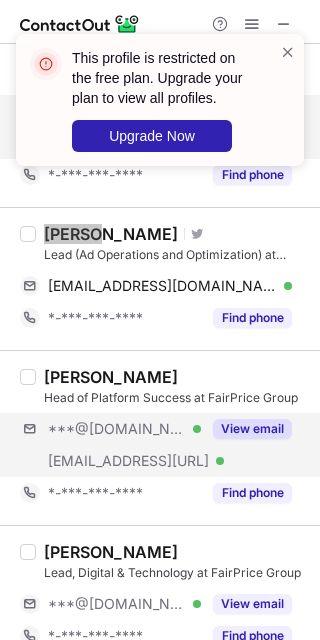 scroll, scrollTop: 1866, scrollLeft: 0, axis: vertical 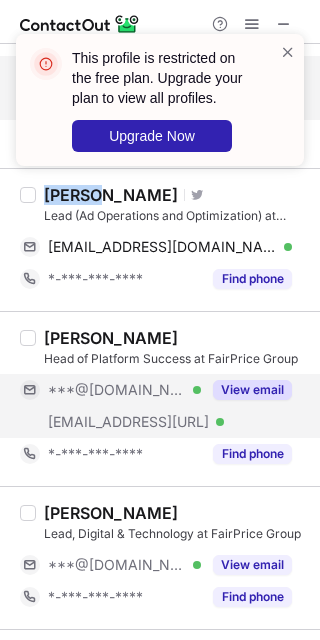 click on "View email" at bounding box center (252, 390) 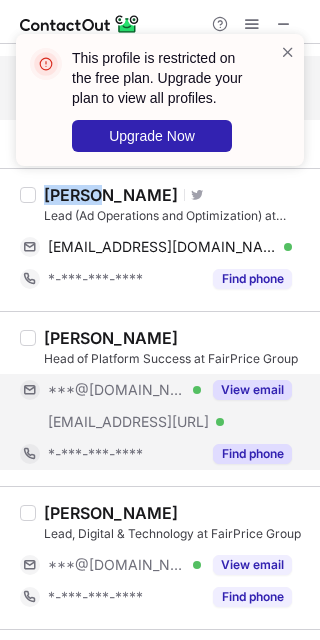 scroll, scrollTop: 2000, scrollLeft: 0, axis: vertical 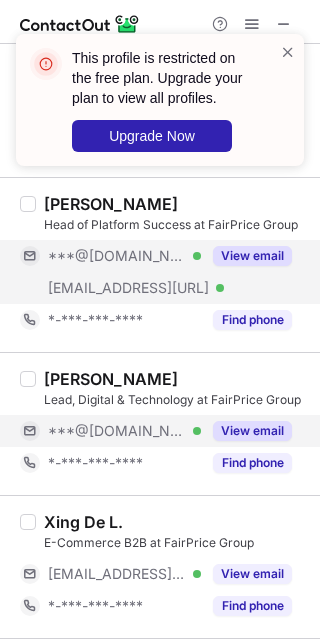 click on "View email" at bounding box center [252, 431] 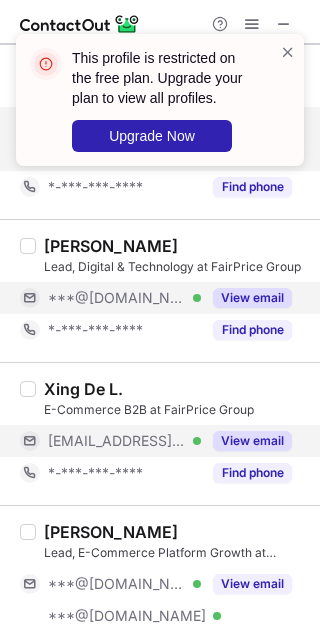 click on "View email" at bounding box center [252, 441] 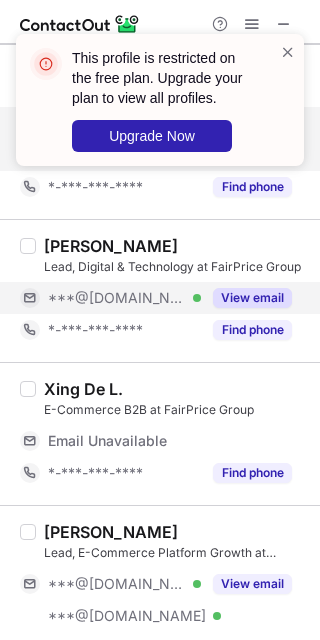 click on "Xing De L." at bounding box center (83, 389) 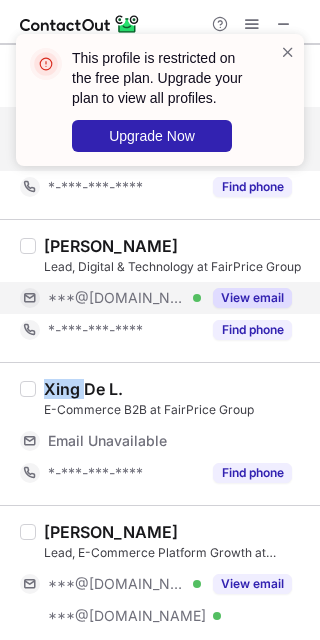click on "Xing De L." at bounding box center (83, 389) 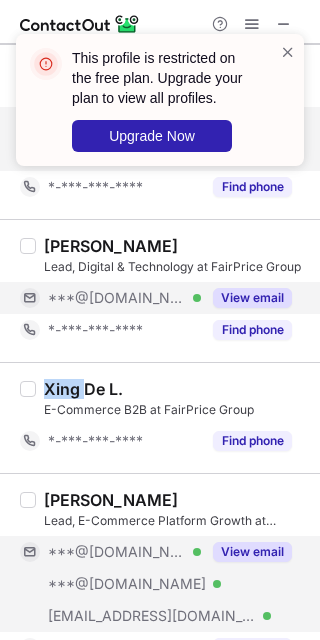 click on "View email" at bounding box center (252, 552) 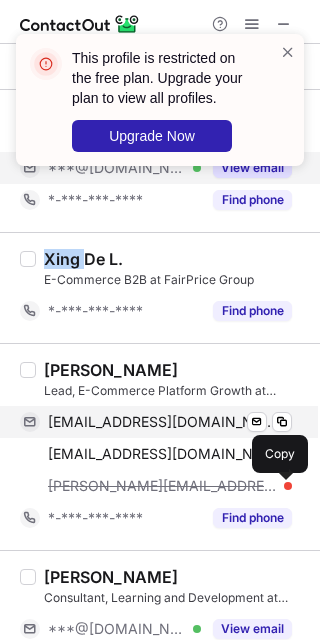 scroll, scrollTop: 2266, scrollLeft: 0, axis: vertical 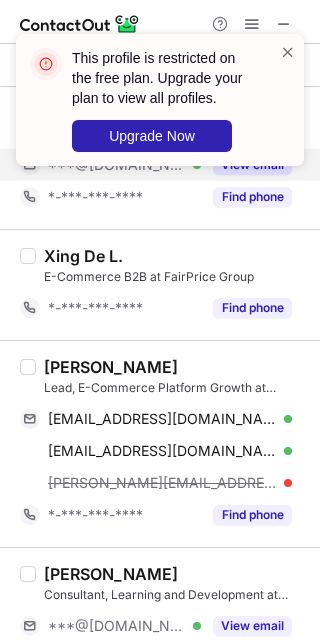 click on "Daryl Chin" at bounding box center (111, 367) 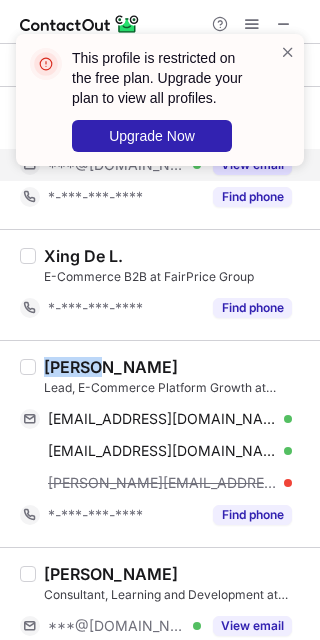 click on "Daryl Chin" at bounding box center (111, 367) 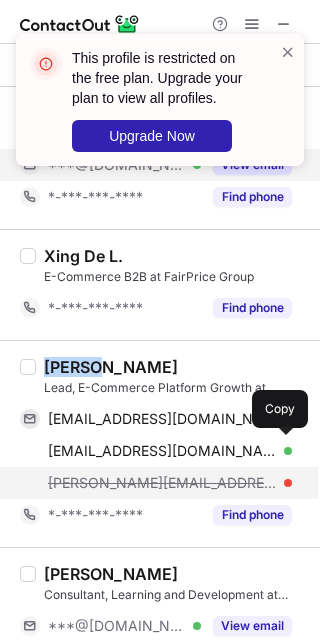 copy on "Daryl" 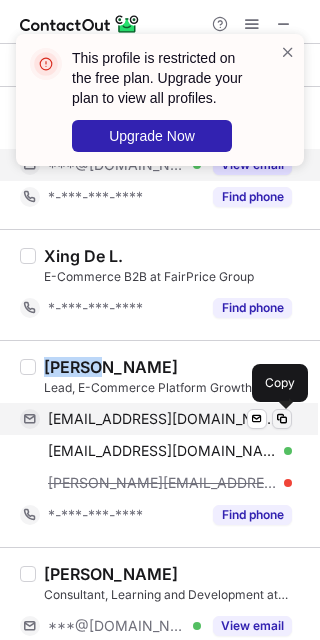 click at bounding box center [282, 419] 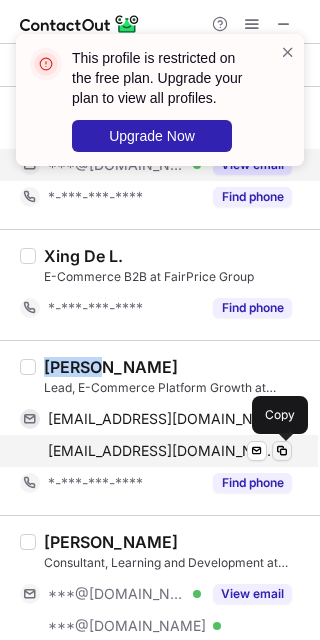 click at bounding box center [282, 451] 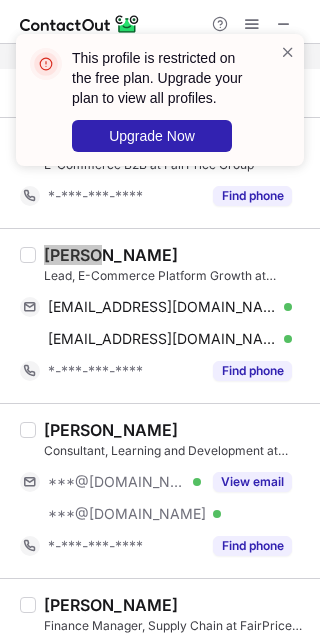 scroll, scrollTop: 2400, scrollLeft: 0, axis: vertical 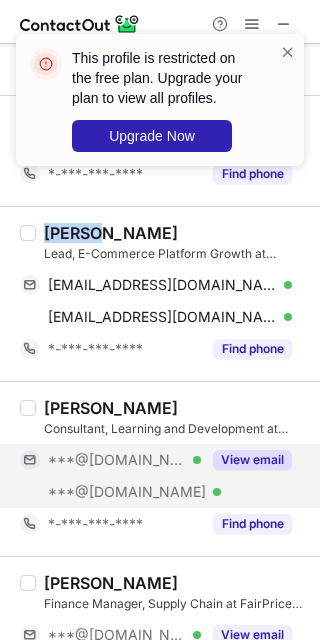 click on "View email" at bounding box center (252, 460) 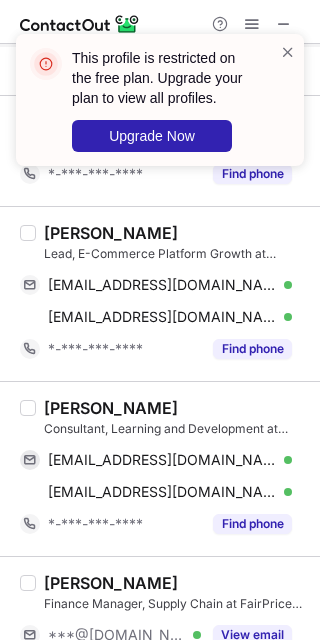 click on "Pratima Krishnan" at bounding box center [111, 408] 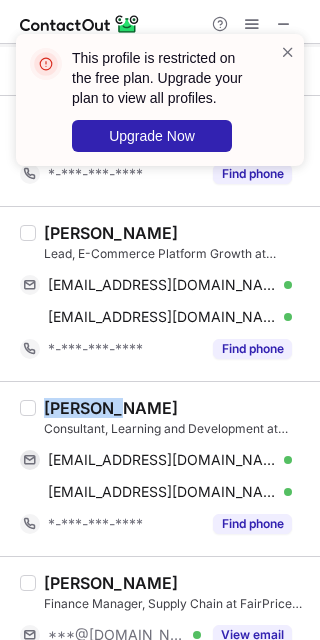 click on "Pratima Krishnan" at bounding box center [111, 408] 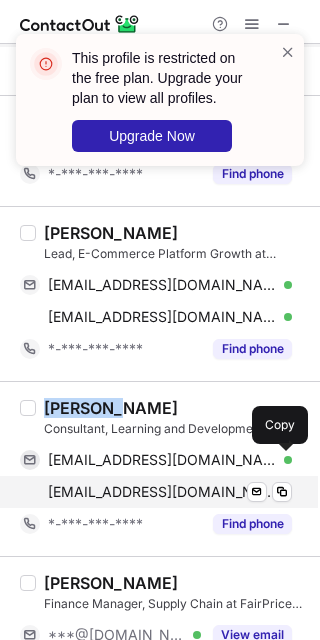 drag, startPoint x: 280, startPoint y: 456, endPoint x: 284, endPoint y: 476, distance: 20.396078 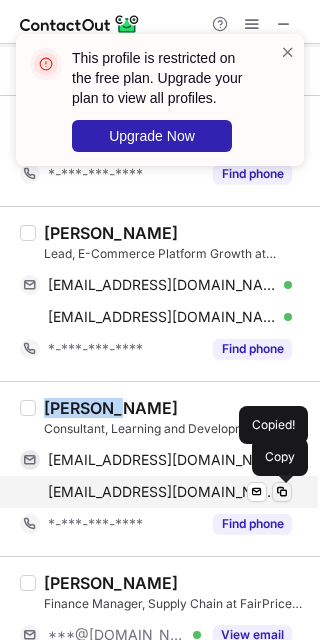 click at bounding box center (282, 492) 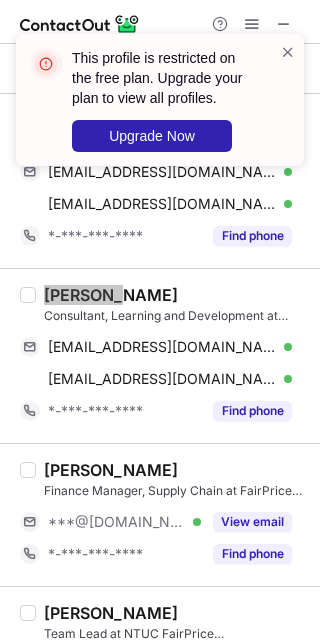 scroll, scrollTop: 2533, scrollLeft: 0, axis: vertical 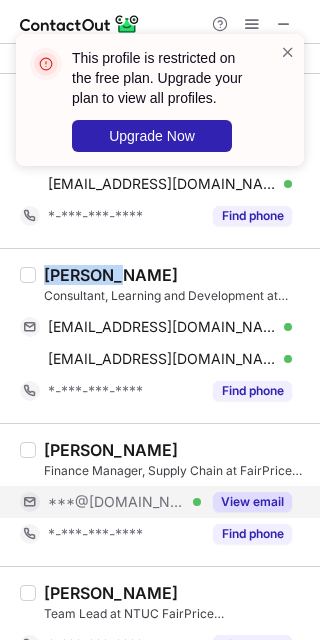 click on "View email" at bounding box center [252, 502] 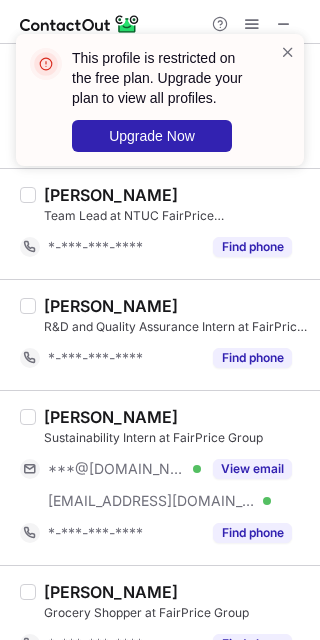 scroll, scrollTop: 2933, scrollLeft: 0, axis: vertical 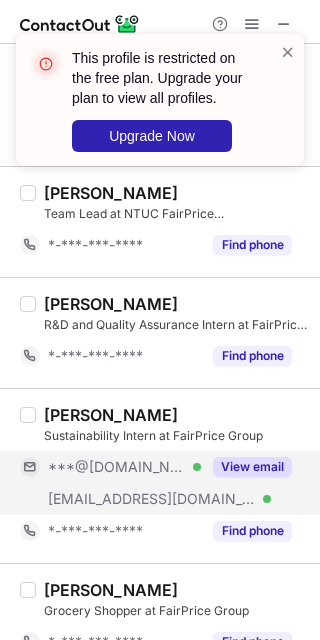 click on "View email" at bounding box center (252, 467) 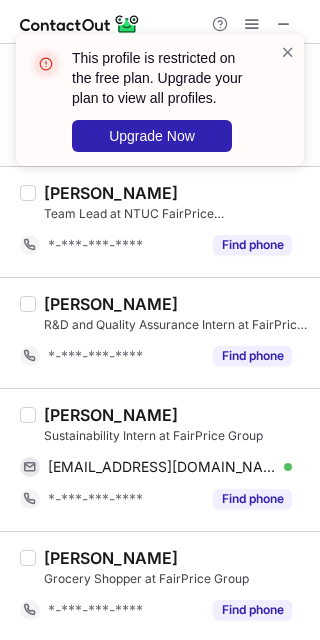 click on "Amber Choh" at bounding box center (111, 415) 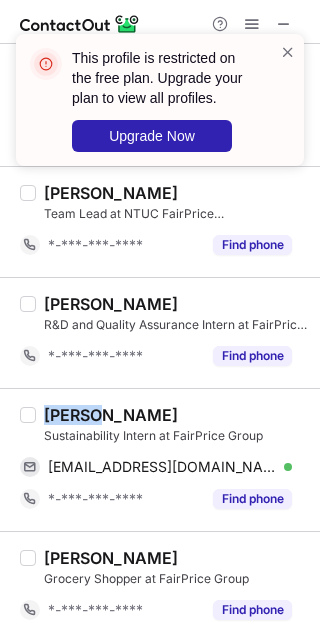 click on "Amber Choh" at bounding box center [111, 415] 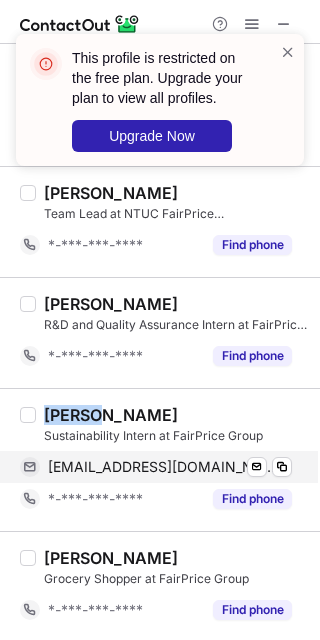 copy on "Amber" 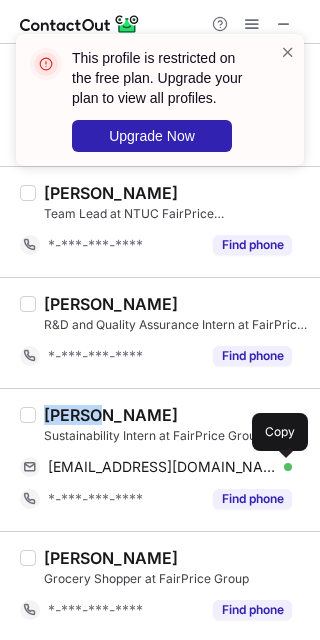 drag, startPoint x: 283, startPoint y: 474, endPoint x: 305, endPoint y: 492, distance: 28.42534 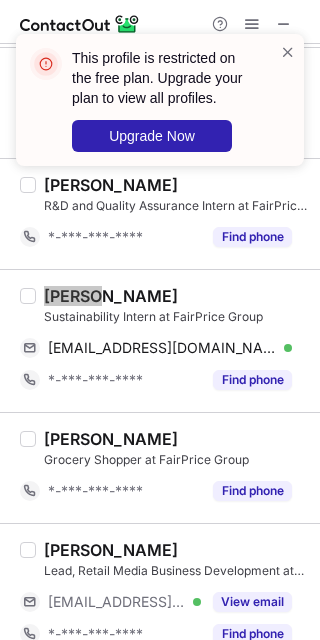 scroll, scrollTop: 3066, scrollLeft: 0, axis: vertical 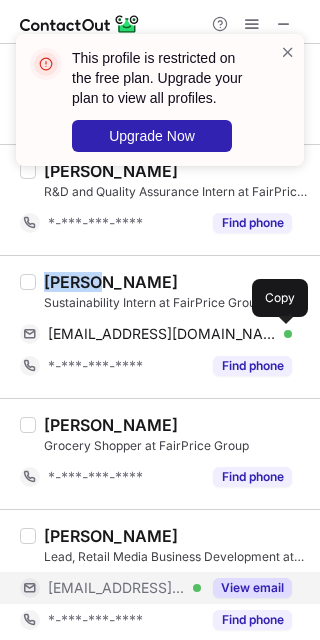 click on "View email" at bounding box center (252, 588) 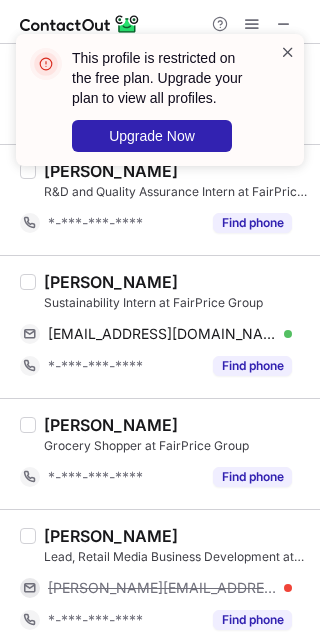 click at bounding box center (288, 52) 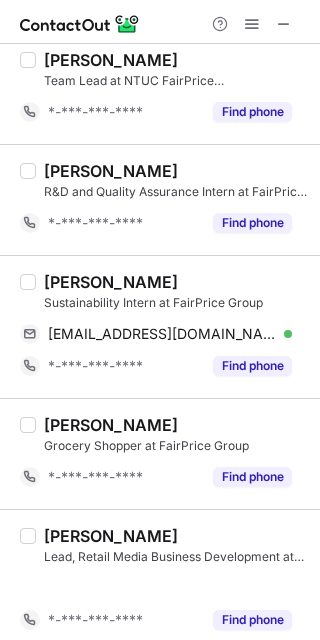 scroll, scrollTop: 3047, scrollLeft: 0, axis: vertical 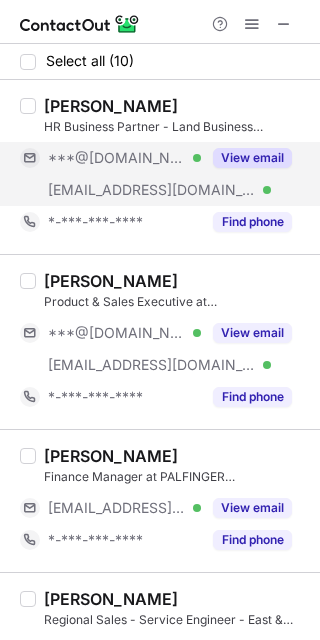 click on "View email" at bounding box center [252, 158] 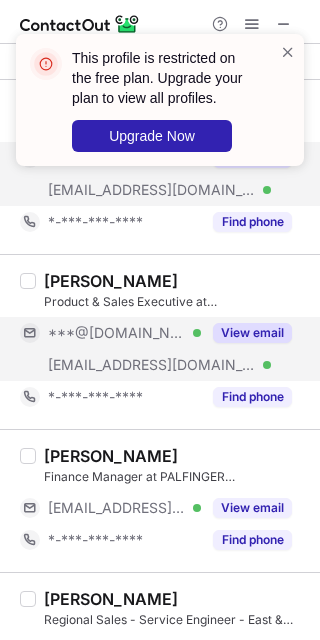 click on "View email" at bounding box center [252, 333] 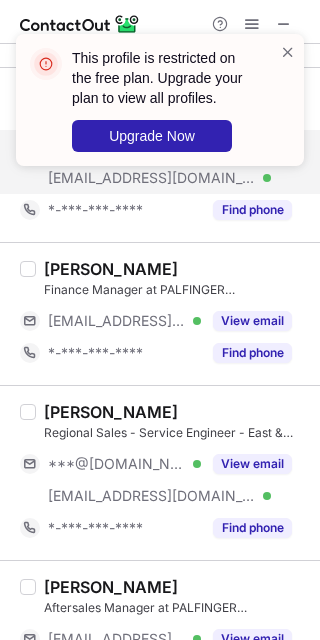 scroll, scrollTop: 266, scrollLeft: 0, axis: vertical 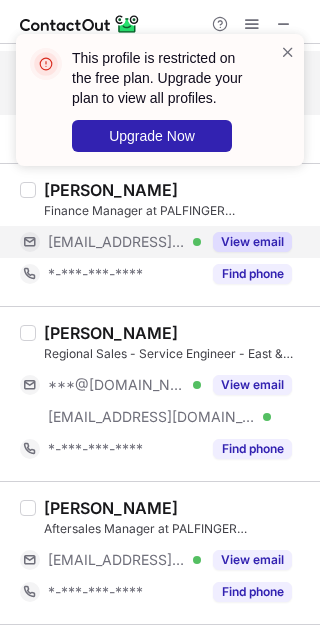 click on "View email" at bounding box center [252, 242] 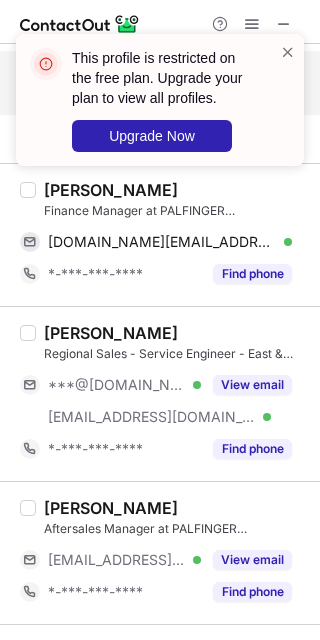 click on "This profile is restricted on the free plan. Upgrade your plan to view all profiles. Upgrade Now" at bounding box center (160, 108) 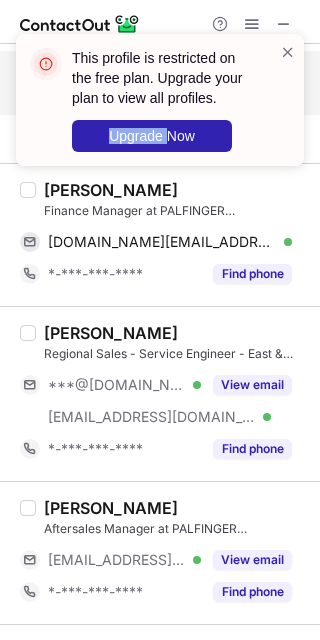 click on "This profile is restricted on the free plan. Upgrade your plan to view all profiles. Upgrade Now" at bounding box center [160, 108] 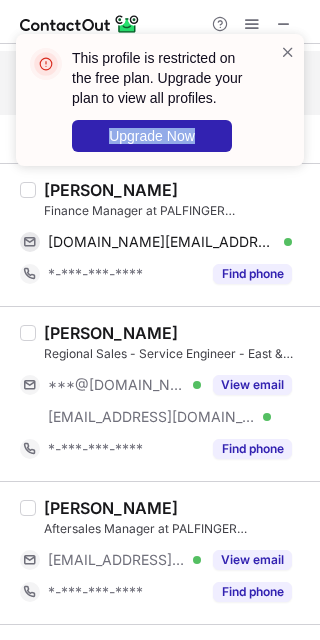 click on "This profile is restricted on the free plan. Upgrade your plan to view all profiles. Upgrade Now" at bounding box center (160, 108) 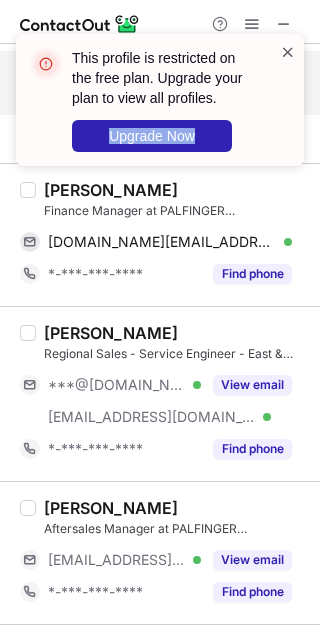 click at bounding box center [288, 52] 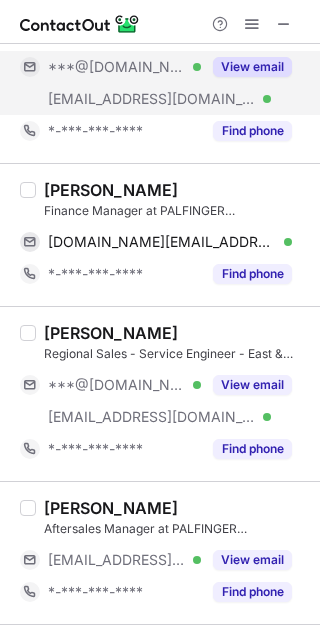 click on "Shang Wei Ng" at bounding box center [111, 190] 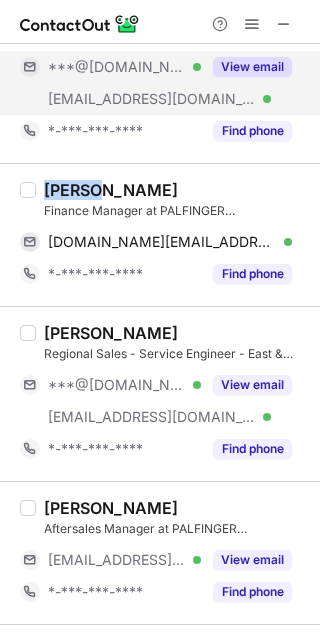 click on "Shang Wei Ng" at bounding box center [111, 190] 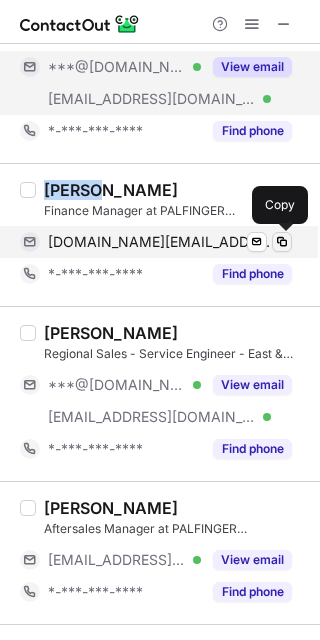 click at bounding box center [282, 242] 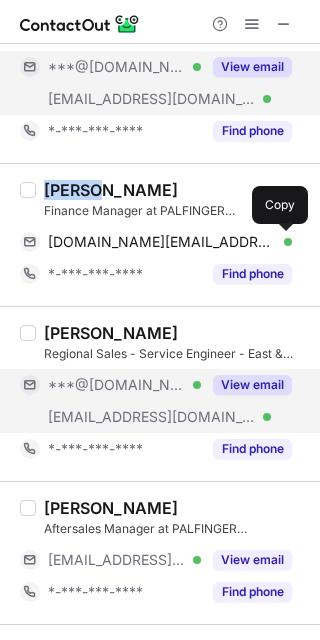 click on "View email" at bounding box center (252, 385) 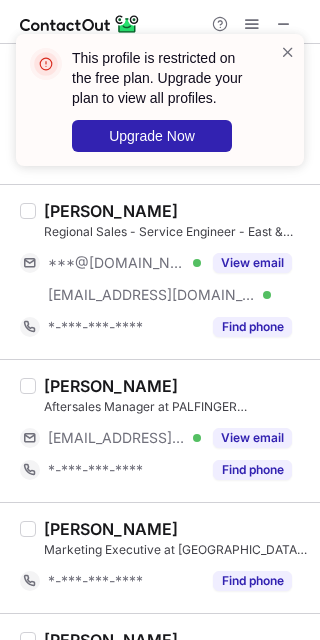 scroll, scrollTop: 400, scrollLeft: 0, axis: vertical 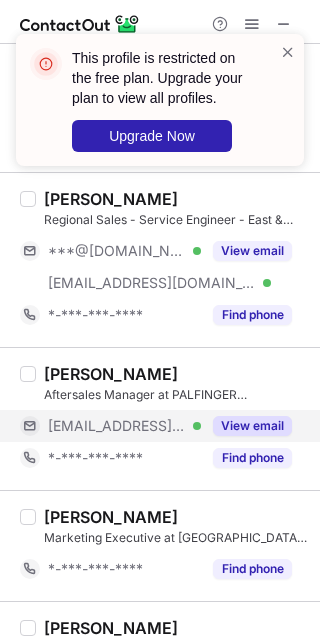 click on "View email" at bounding box center [252, 426] 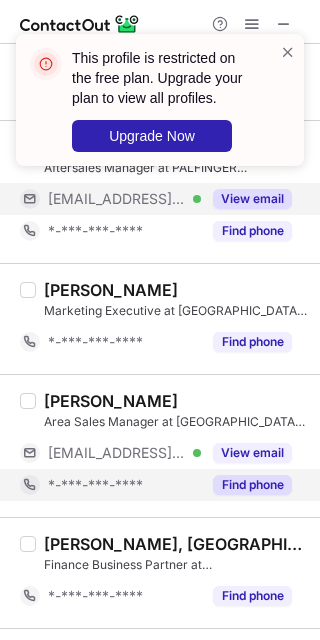 scroll, scrollTop: 666, scrollLeft: 0, axis: vertical 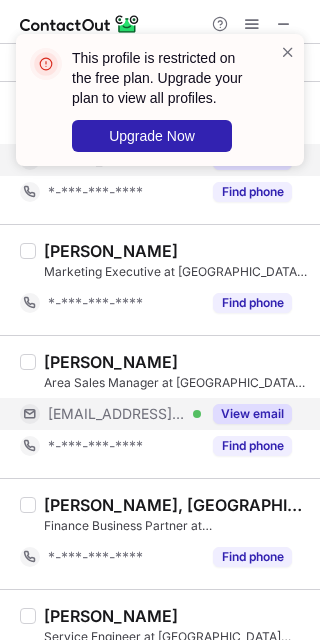 click on "View email" at bounding box center (252, 414) 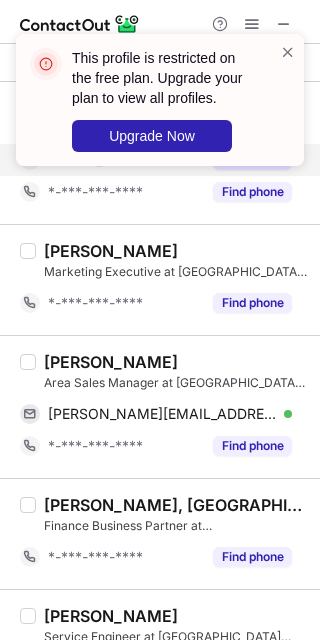 click on "Surendhar Elangovan" at bounding box center [111, 362] 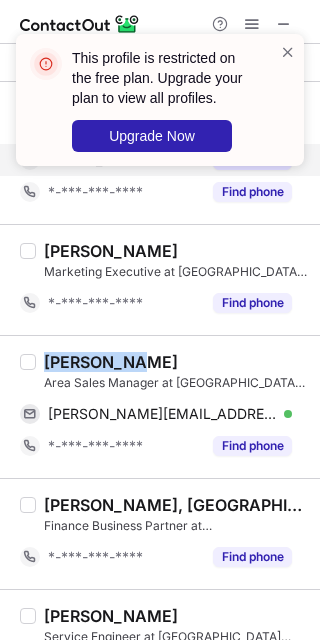 click on "Surendhar Elangovan" at bounding box center [111, 362] 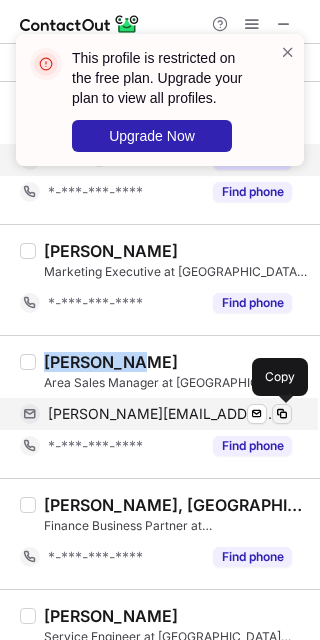 drag, startPoint x: 278, startPoint y: 414, endPoint x: 290, endPoint y: 412, distance: 12.165525 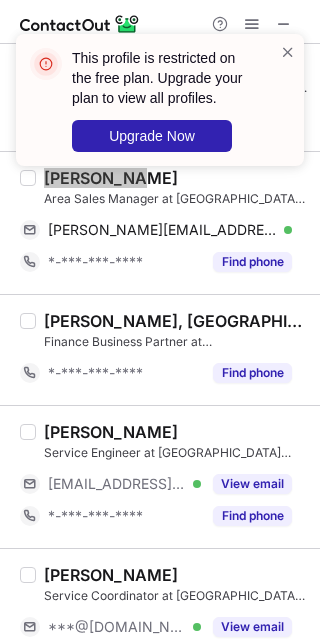 scroll, scrollTop: 933, scrollLeft: 0, axis: vertical 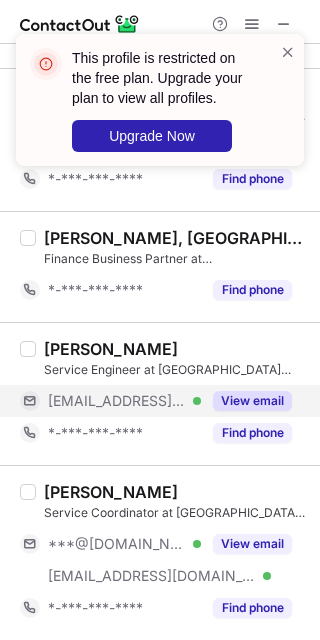 click on "View email" at bounding box center (252, 401) 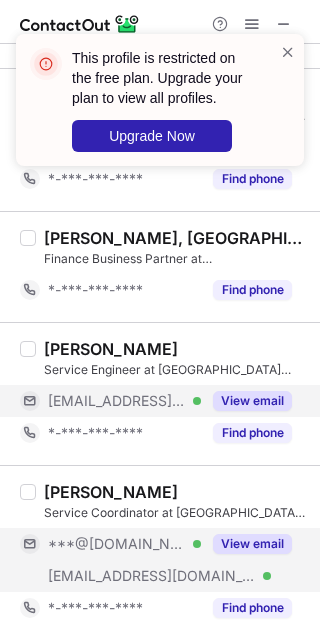 drag, startPoint x: 251, startPoint y: 535, endPoint x: 252, endPoint y: 545, distance: 10.049875 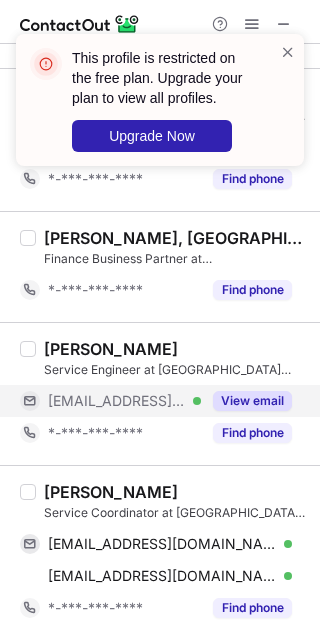 click on "Farhan Muzzammil" at bounding box center [111, 492] 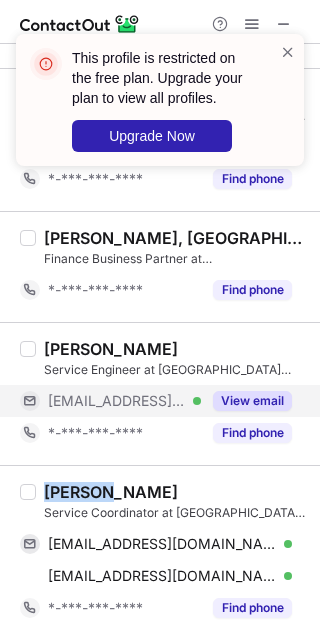 click on "Farhan Muzzammil" at bounding box center (111, 492) 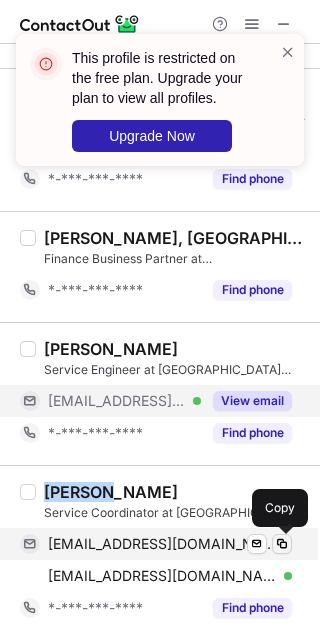 click at bounding box center [282, 544] 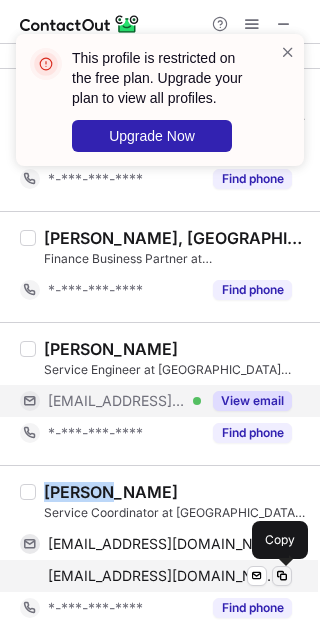 click at bounding box center (282, 576) 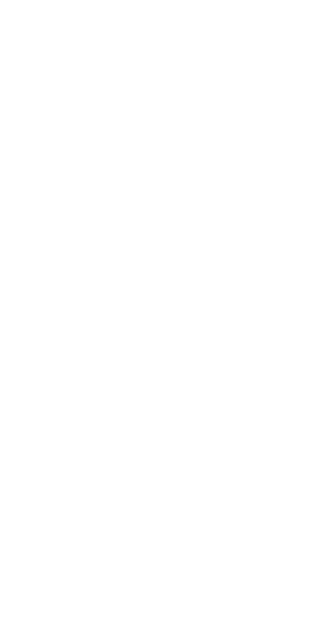 scroll, scrollTop: 0, scrollLeft: 0, axis: both 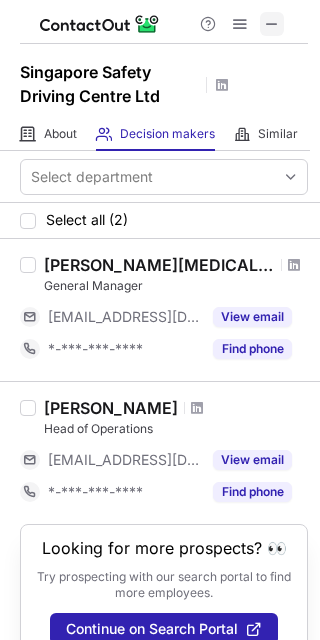 click at bounding box center [272, 24] 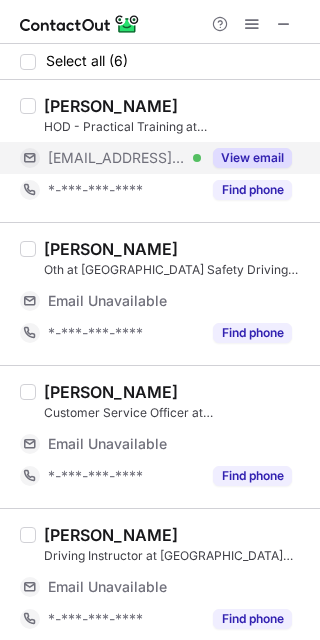 click on "View email" at bounding box center [252, 158] 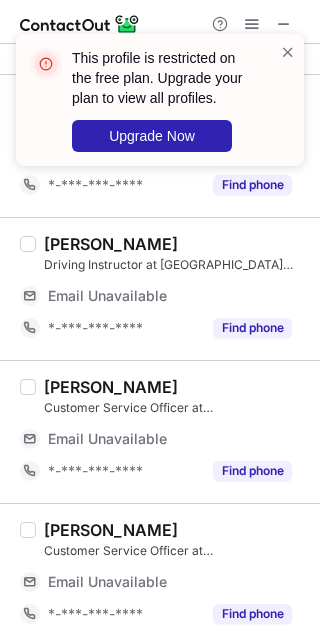 scroll, scrollTop: 297, scrollLeft: 0, axis: vertical 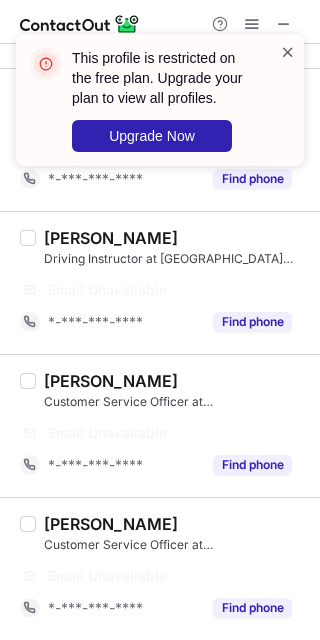 click at bounding box center (288, 52) 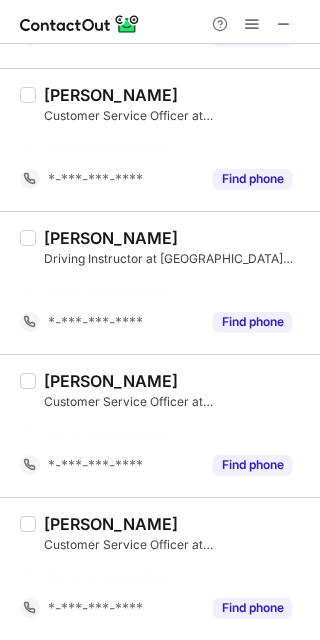 scroll, scrollTop: 137, scrollLeft: 0, axis: vertical 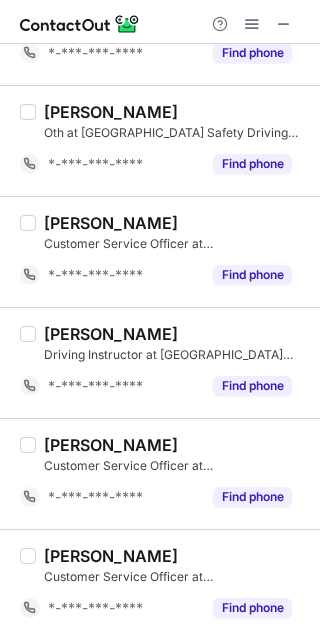 click at bounding box center (284, 24) 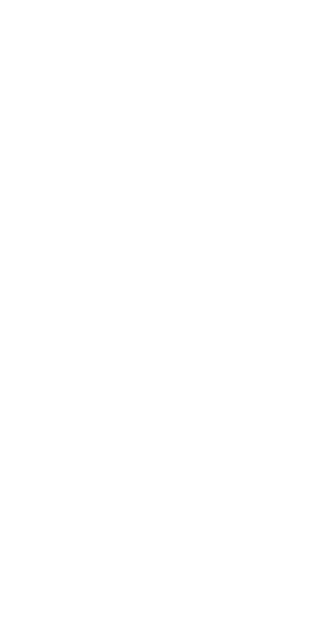 scroll, scrollTop: 0, scrollLeft: 0, axis: both 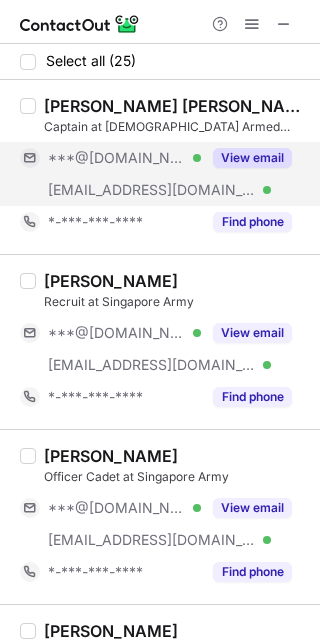 click on "View email" at bounding box center [252, 158] 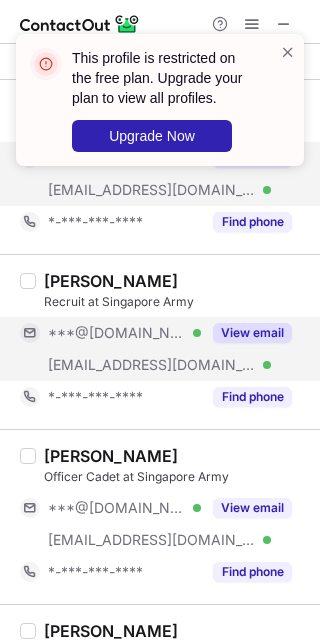 click on "View email" at bounding box center (252, 333) 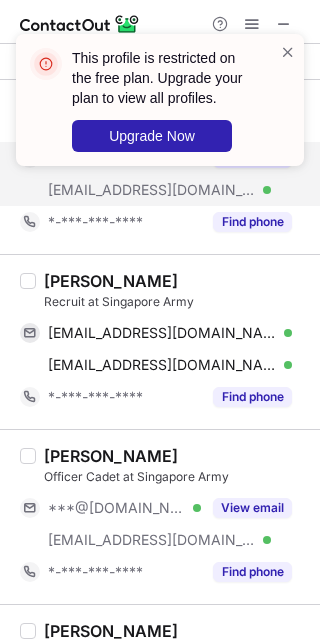 click on "[PERSON_NAME]" at bounding box center [111, 281] 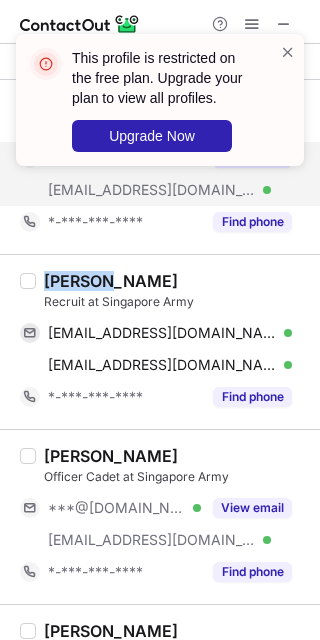 click on "Aditya Rane" at bounding box center (111, 281) 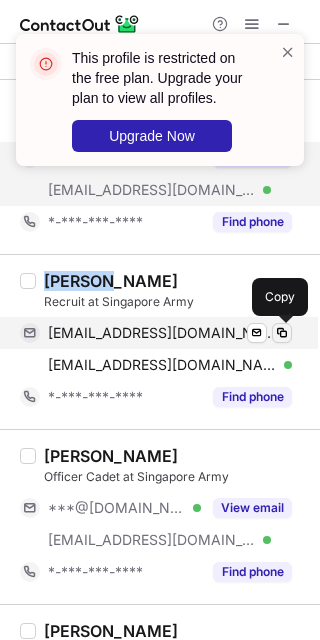 click at bounding box center [282, 333] 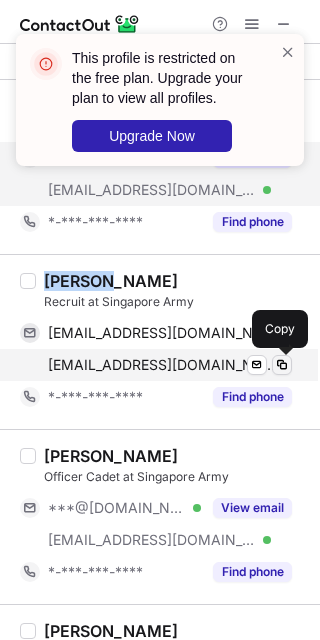 click at bounding box center (282, 365) 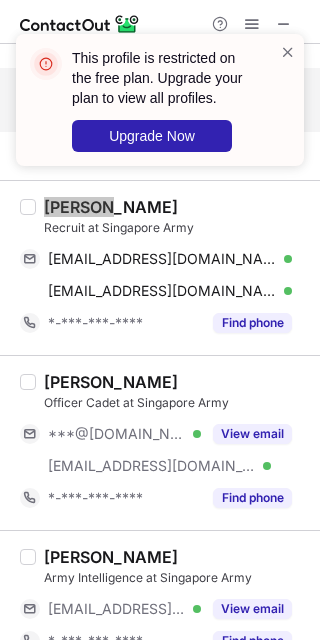 scroll, scrollTop: 133, scrollLeft: 0, axis: vertical 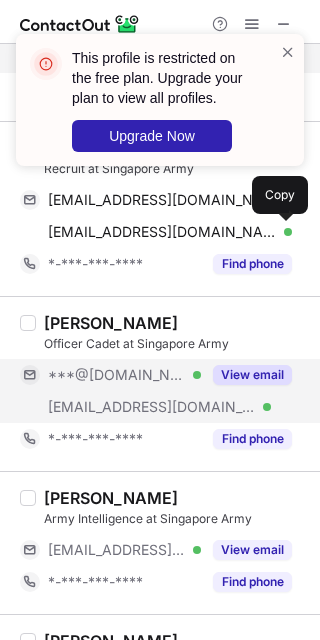 click on "View email" at bounding box center (252, 375) 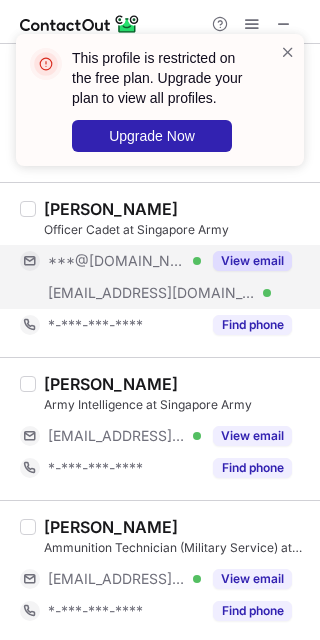 scroll, scrollTop: 266, scrollLeft: 0, axis: vertical 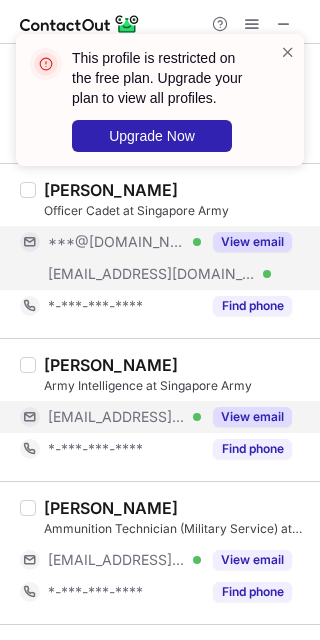 click on "View email" at bounding box center (252, 417) 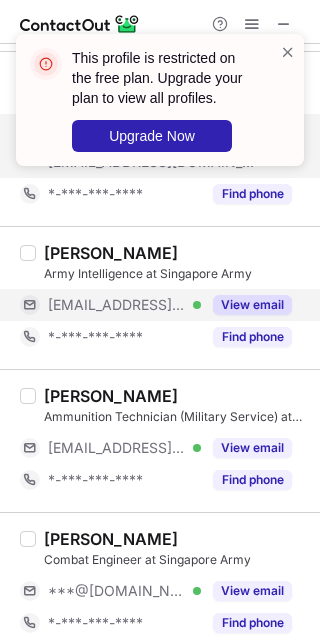 scroll, scrollTop: 400, scrollLeft: 0, axis: vertical 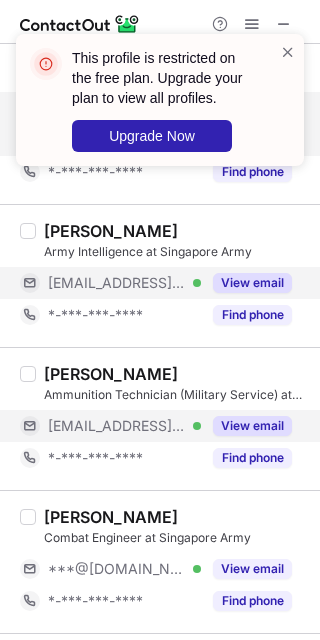 click on "View email" at bounding box center (252, 426) 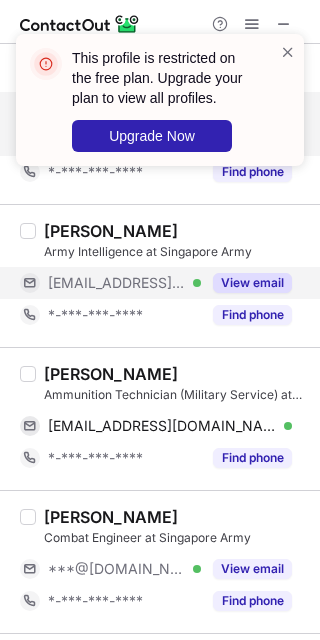 click on "Darryl Hong" at bounding box center [111, 374] 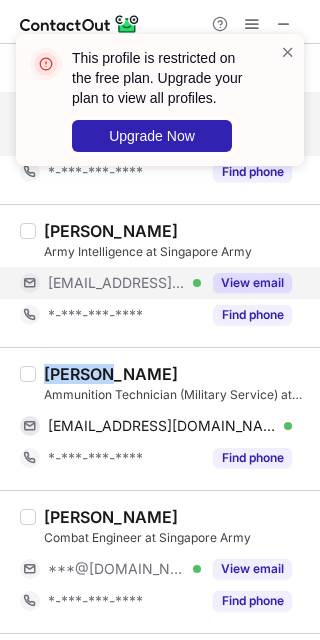 click on "Darryl Hong" at bounding box center [111, 374] 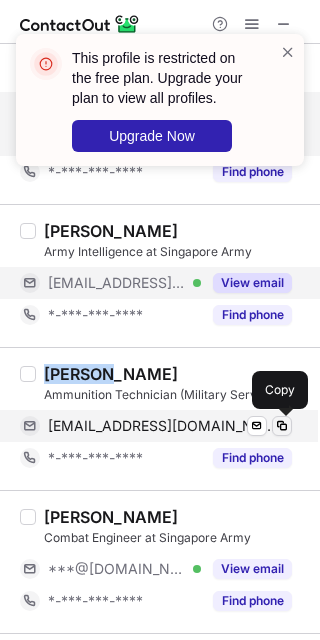 click at bounding box center [282, 426] 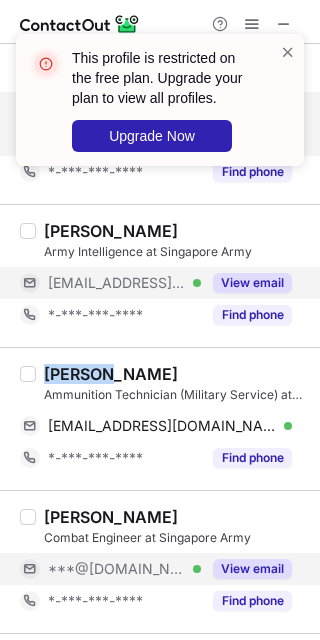 click on "View email" at bounding box center (252, 569) 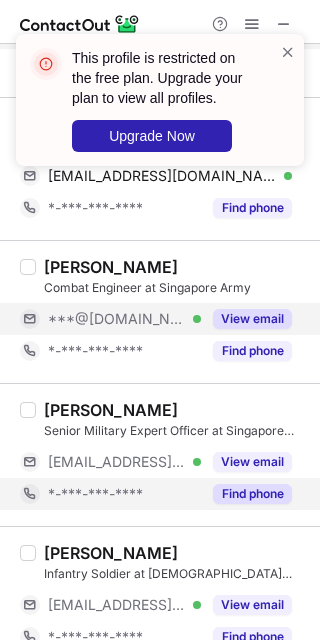 scroll, scrollTop: 666, scrollLeft: 0, axis: vertical 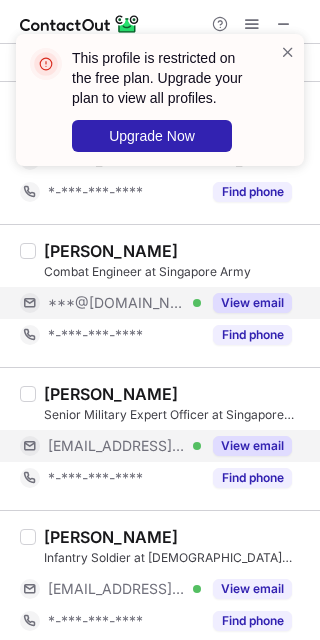 click on "View email" at bounding box center (252, 446) 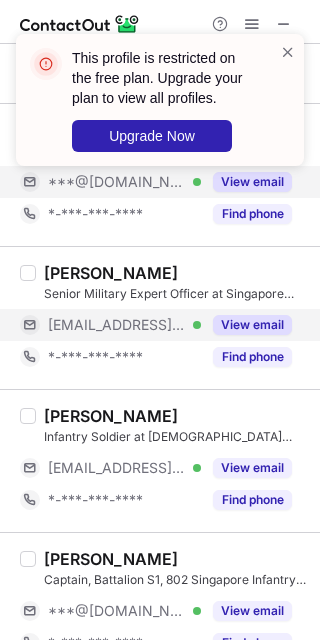 scroll, scrollTop: 800, scrollLeft: 0, axis: vertical 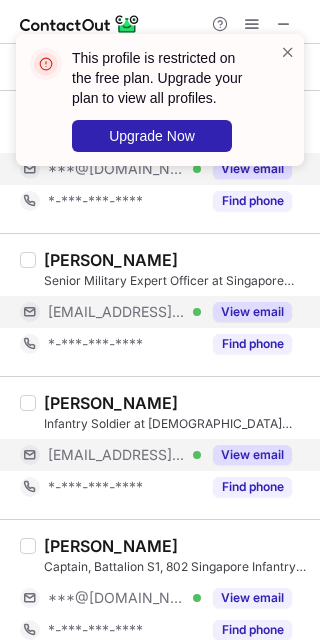 click on "View email" at bounding box center (252, 455) 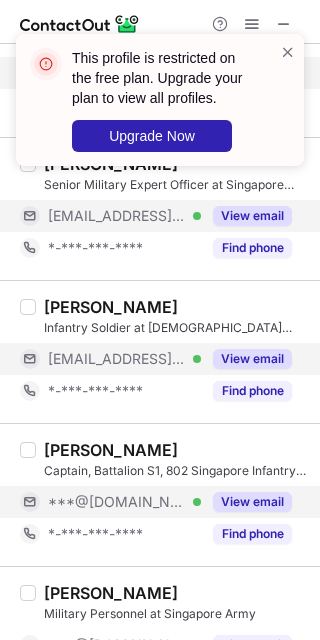 scroll, scrollTop: 933, scrollLeft: 0, axis: vertical 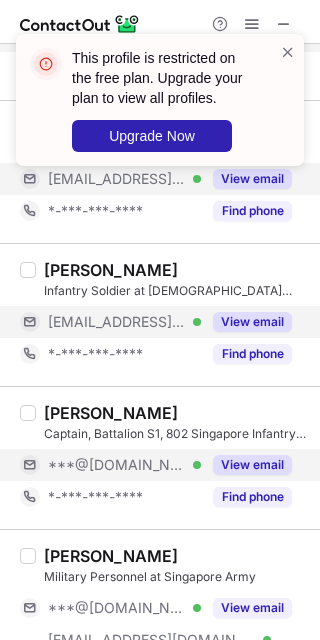 click on "View email" at bounding box center [252, 465] 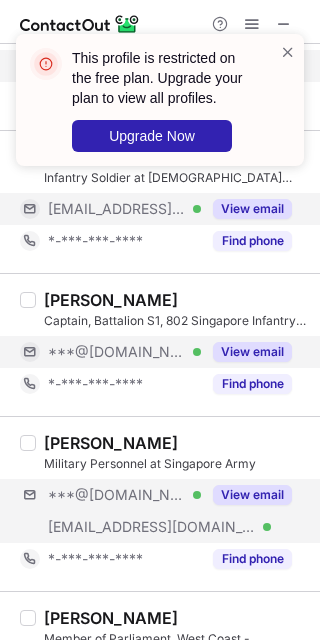 scroll, scrollTop: 1066, scrollLeft: 0, axis: vertical 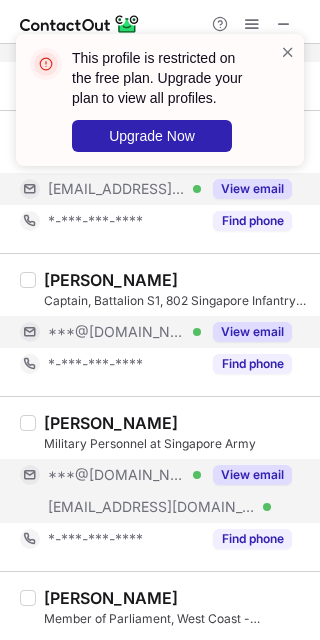 click on "View email" at bounding box center [252, 475] 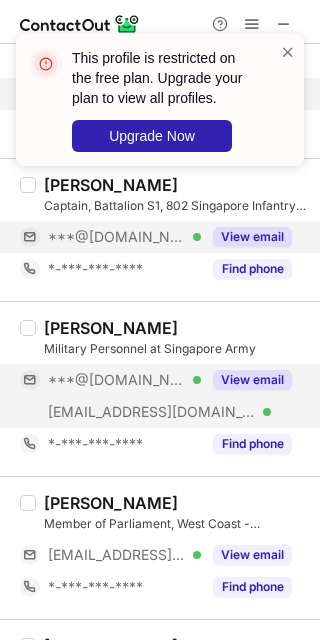 scroll, scrollTop: 1200, scrollLeft: 0, axis: vertical 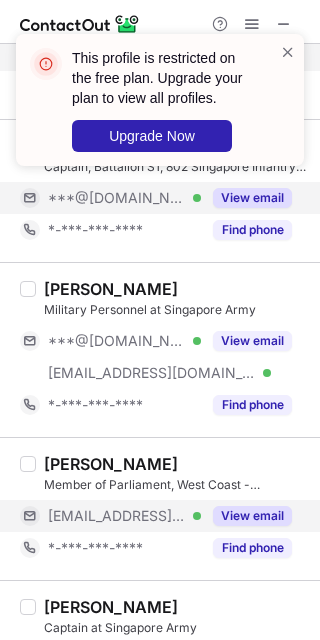 click on "View email" at bounding box center (246, 516) 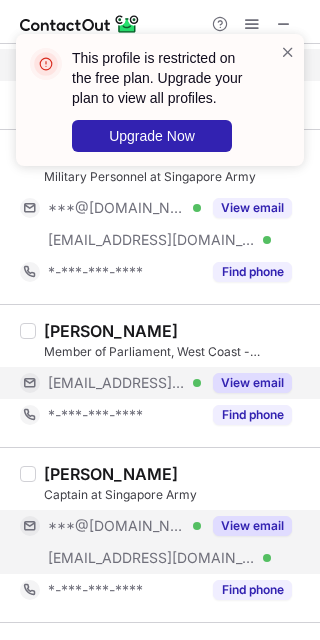 click on "View email" at bounding box center (252, 526) 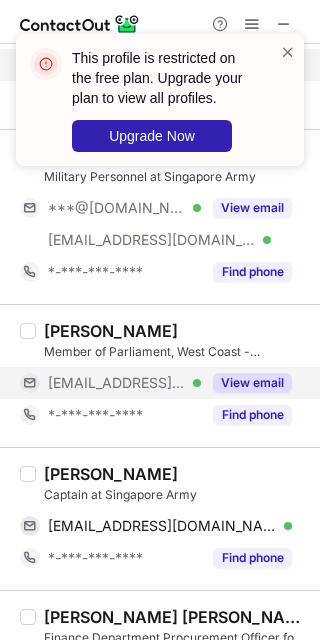 click on "Hanrong Koh" at bounding box center [111, 474] 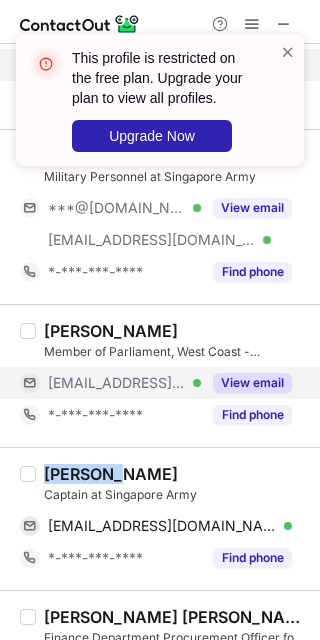 click on "Hanrong Koh" at bounding box center [111, 474] 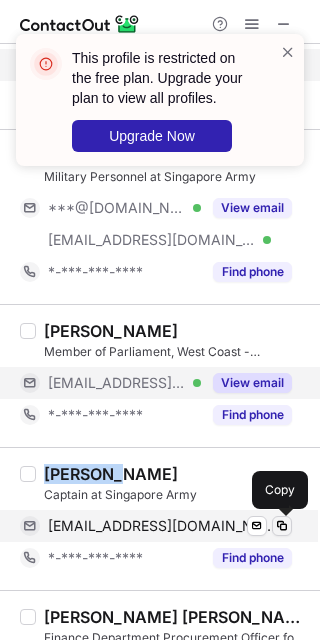 click at bounding box center [282, 526] 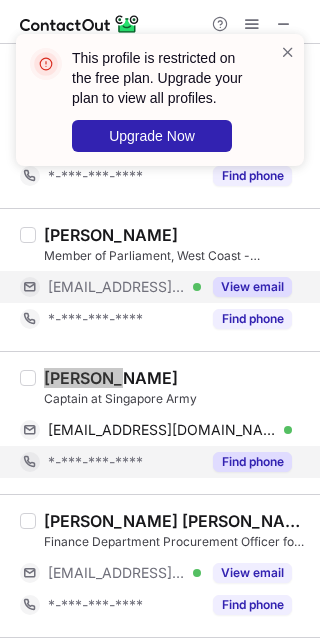 scroll, scrollTop: 1466, scrollLeft: 0, axis: vertical 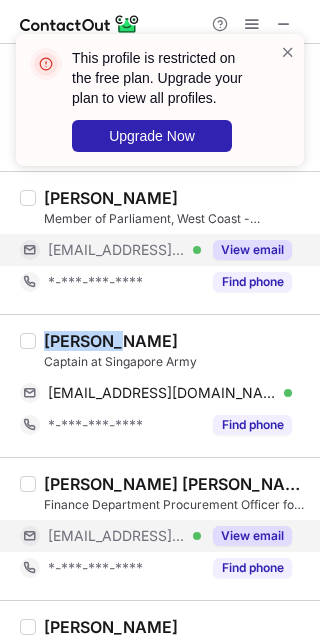 click on "View email" at bounding box center [252, 536] 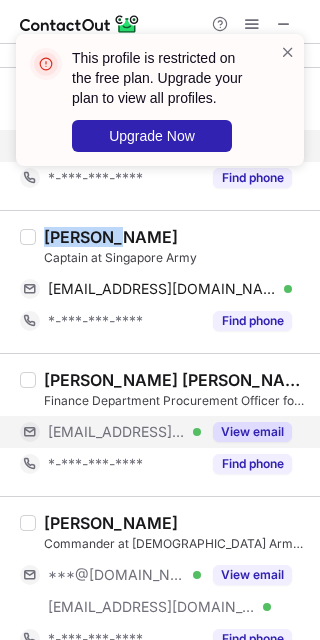 scroll, scrollTop: 1600, scrollLeft: 0, axis: vertical 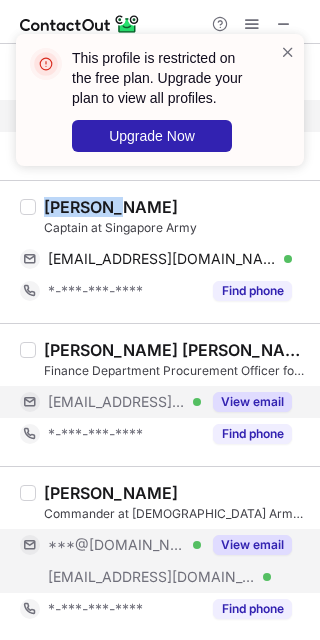 click on "View email" at bounding box center (252, 545) 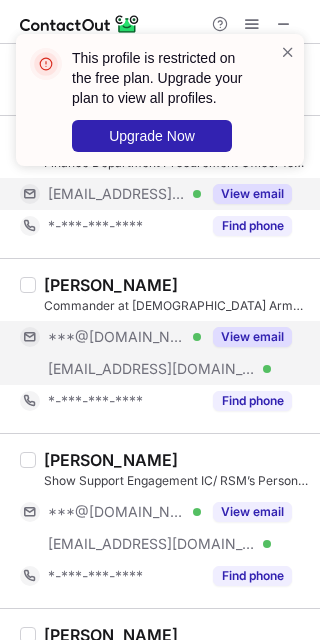 scroll, scrollTop: 1866, scrollLeft: 0, axis: vertical 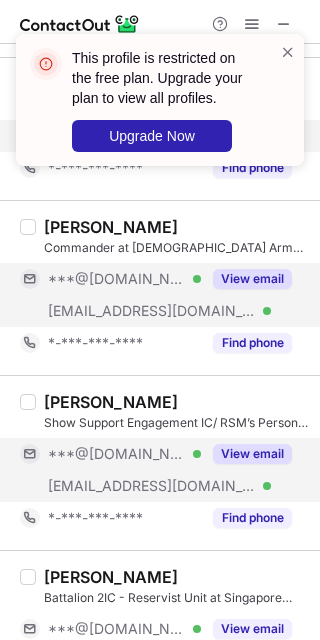 click on "View email" at bounding box center [246, 454] 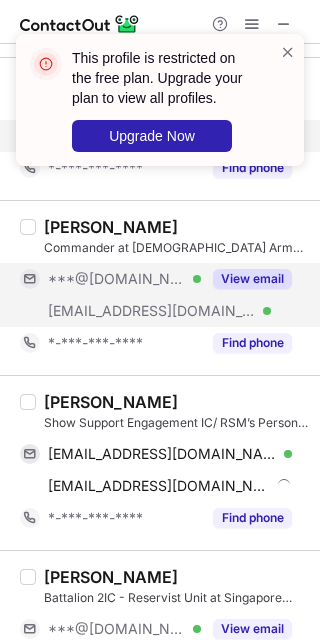 click on "Theodore Lim" at bounding box center (111, 402) 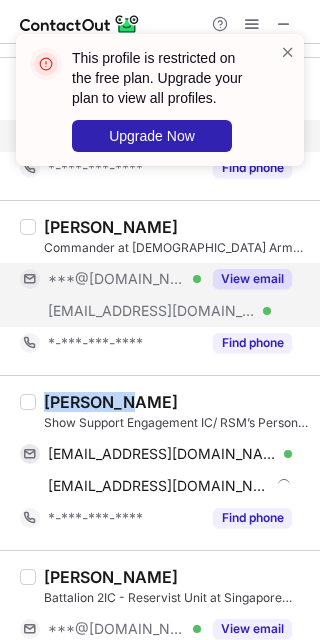 click on "Theodore Lim" at bounding box center [111, 402] 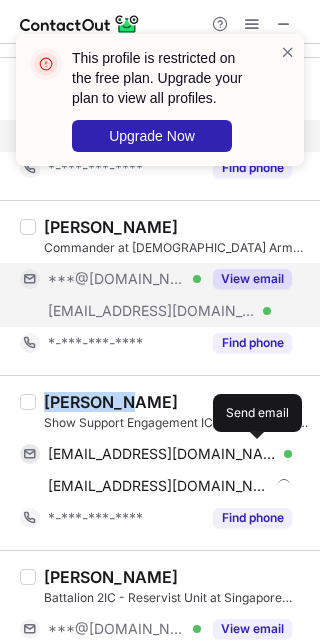 copy on "Theodore" 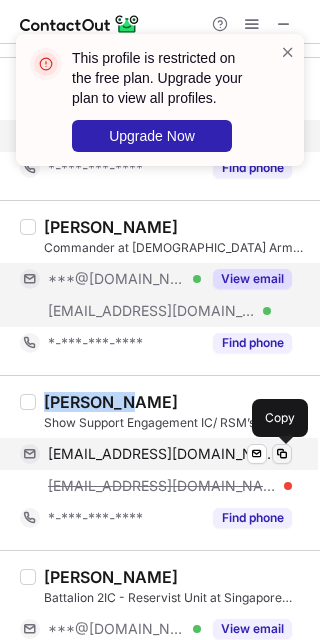 click at bounding box center [282, 454] 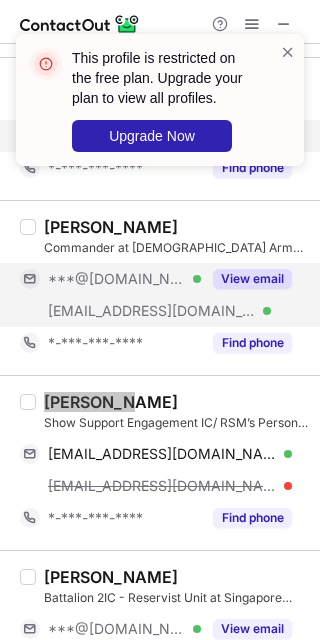 scroll, scrollTop: 2000, scrollLeft: 0, axis: vertical 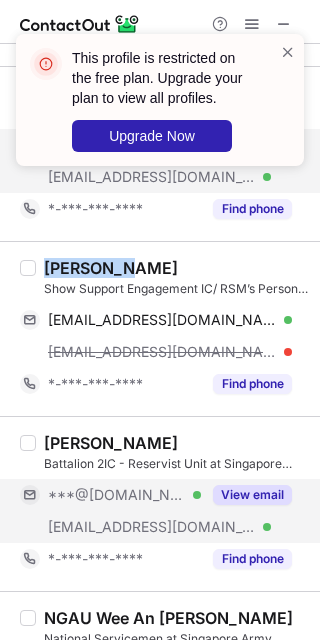 click on "View email" at bounding box center [252, 495] 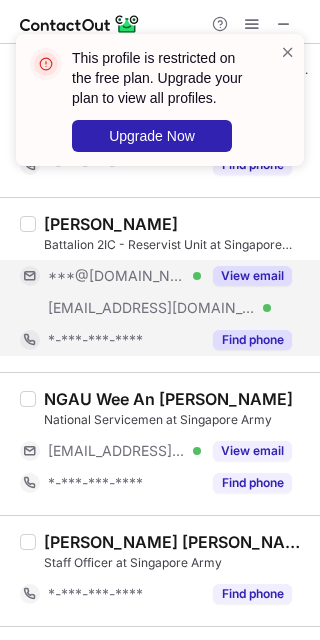 scroll, scrollTop: 2266, scrollLeft: 0, axis: vertical 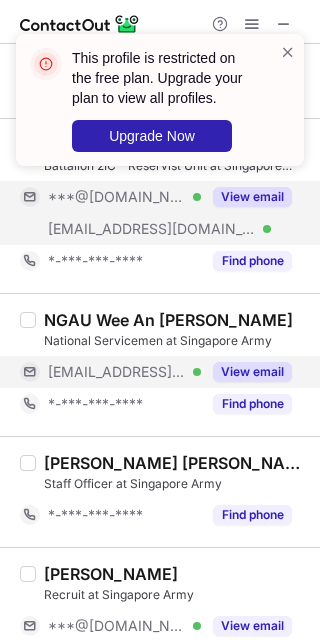 click on "View email" at bounding box center (252, 372) 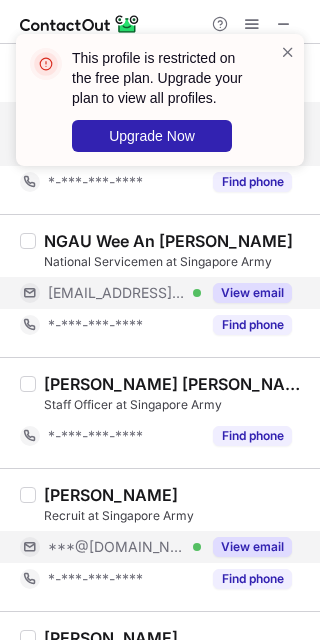 scroll, scrollTop: 2400, scrollLeft: 0, axis: vertical 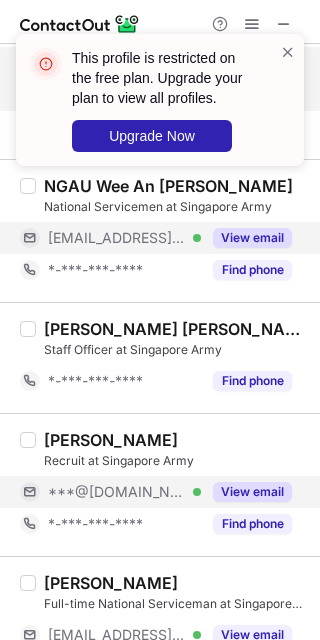 click on "View email" at bounding box center [252, 492] 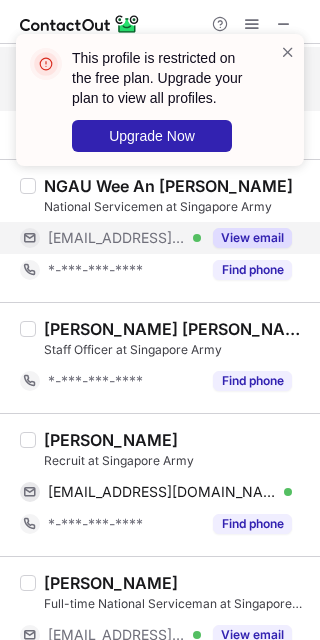 click on "Devarya Grover" at bounding box center [111, 440] 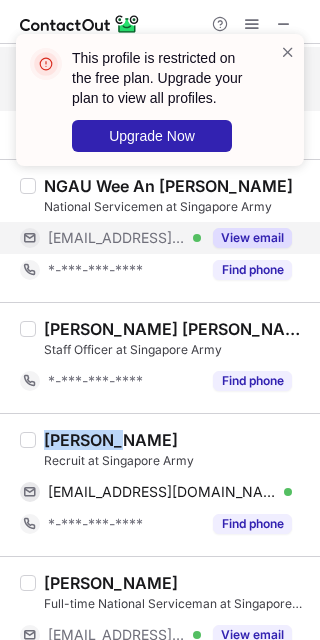 click on "Devarya Grover" at bounding box center [111, 440] 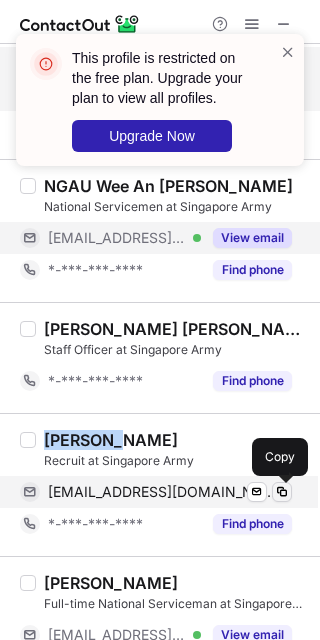 click at bounding box center (282, 492) 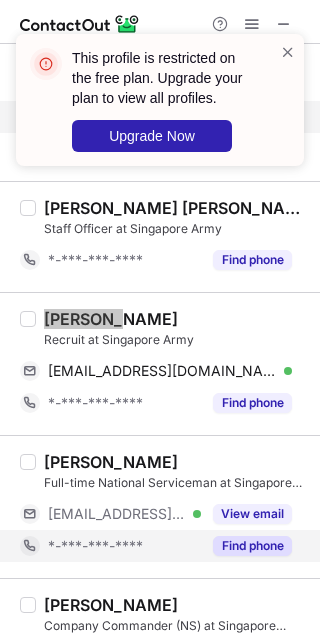 scroll, scrollTop: 2533, scrollLeft: 0, axis: vertical 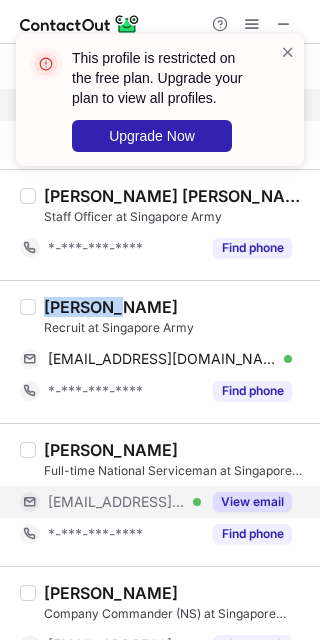 click on "View email" at bounding box center (252, 502) 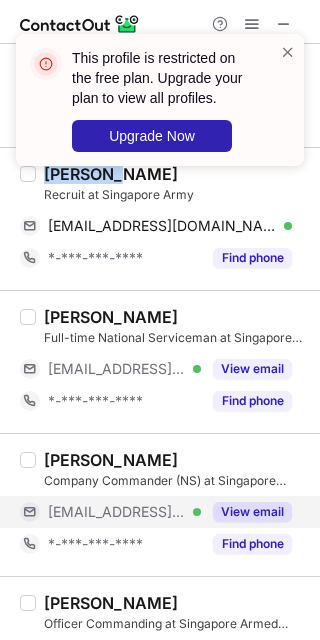 click on "View email" at bounding box center [252, 512] 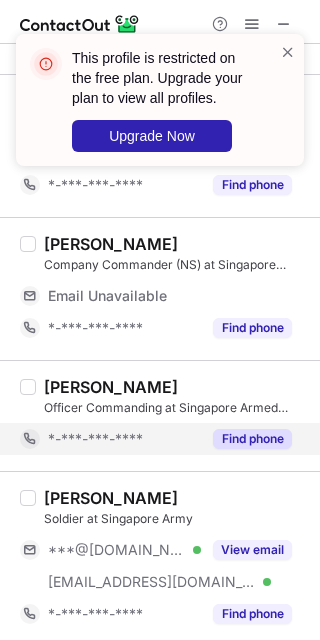 scroll, scrollTop: 2933, scrollLeft: 0, axis: vertical 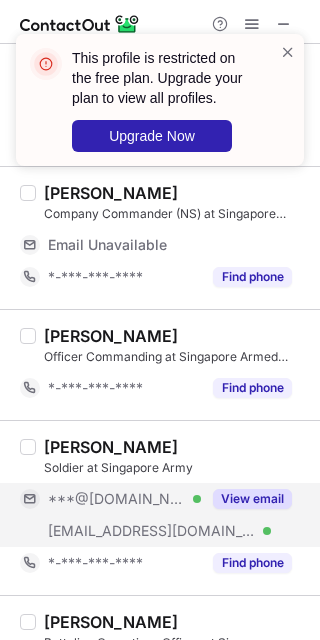 click on "View email" at bounding box center [252, 499] 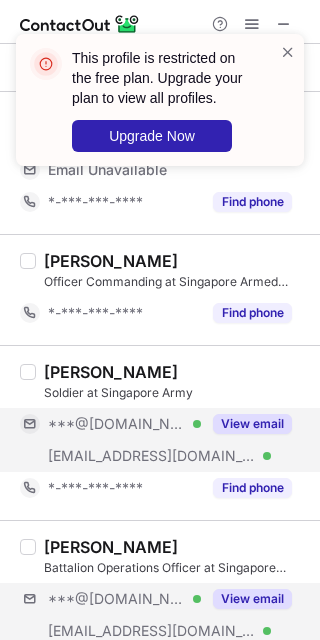 scroll, scrollTop: 3066, scrollLeft: 0, axis: vertical 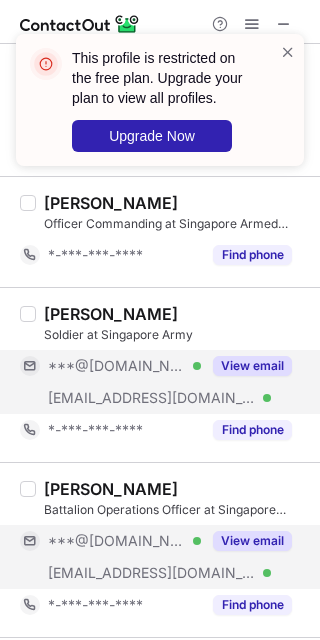 click on "View email" at bounding box center [252, 541] 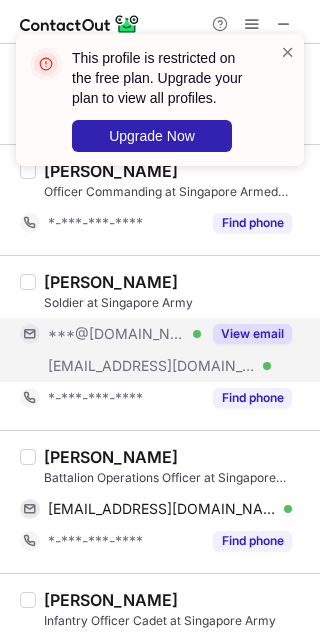 click on "Lee Y." at bounding box center [111, 457] 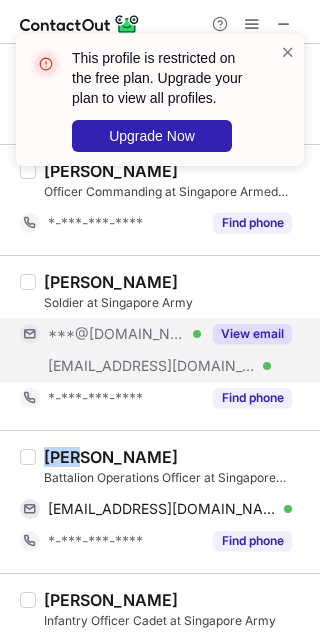 click on "Lee Y." at bounding box center (111, 457) 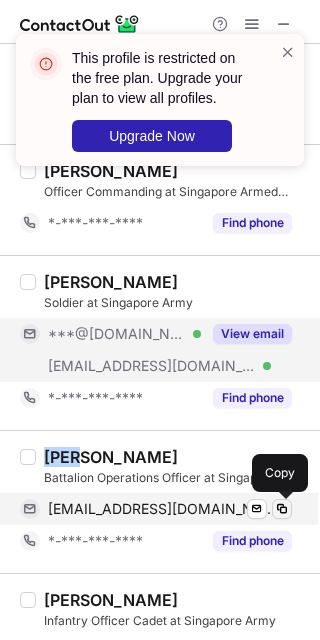 click at bounding box center [282, 509] 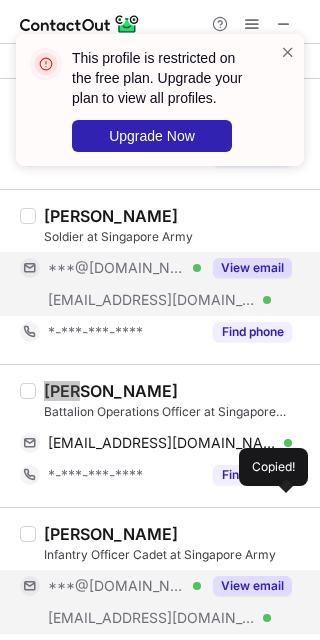 scroll, scrollTop: 3175, scrollLeft: 0, axis: vertical 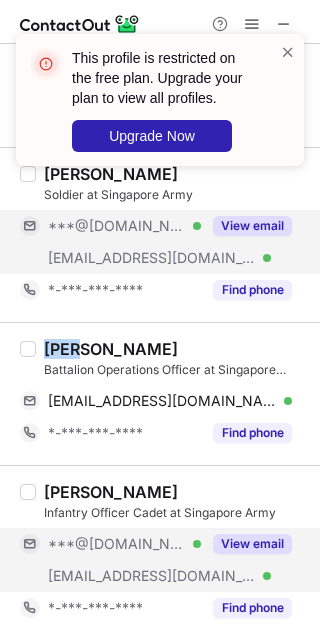 click on "View email" at bounding box center [252, 544] 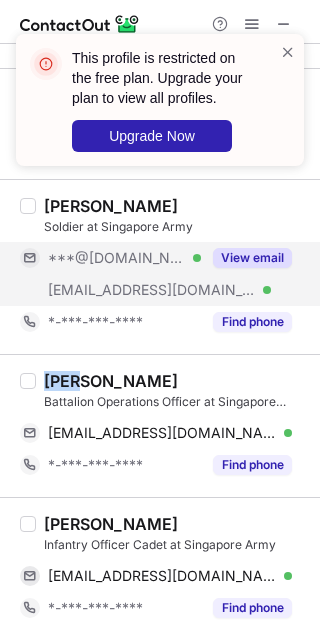 scroll, scrollTop: 3143, scrollLeft: 0, axis: vertical 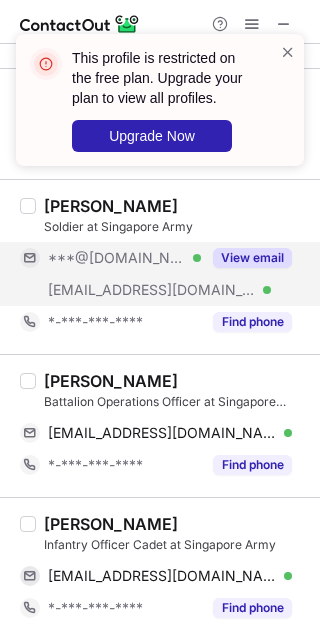 click on "Adhrit Ray" at bounding box center (111, 524) 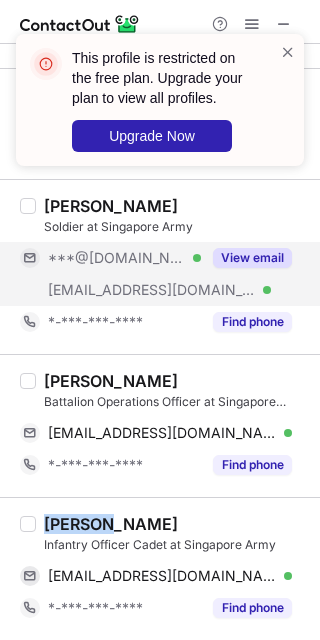 click on "Adhrit Ray" at bounding box center [111, 524] 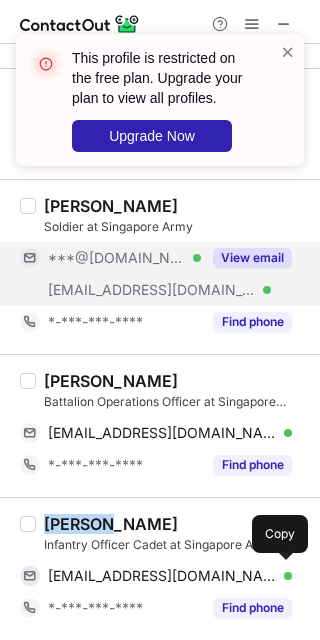 copy on "Adhrit" 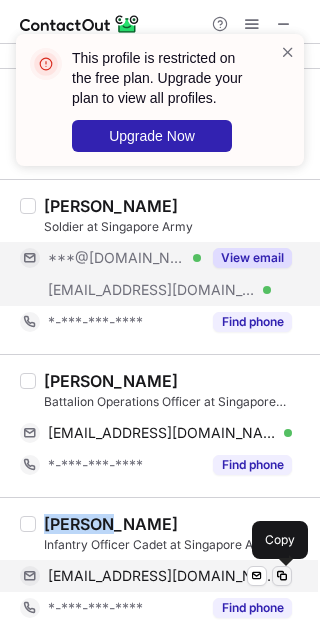click at bounding box center [282, 576] 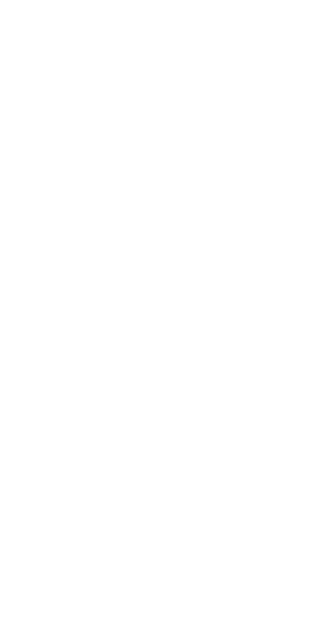 scroll, scrollTop: 0, scrollLeft: 0, axis: both 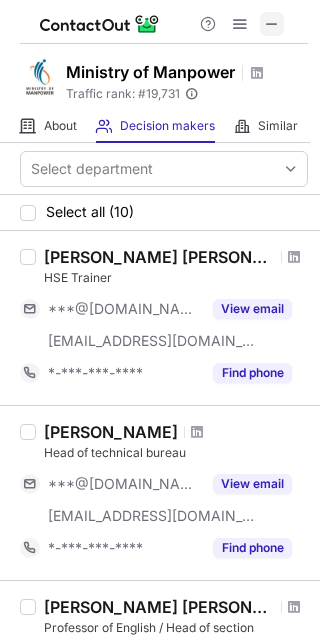 click at bounding box center (272, 24) 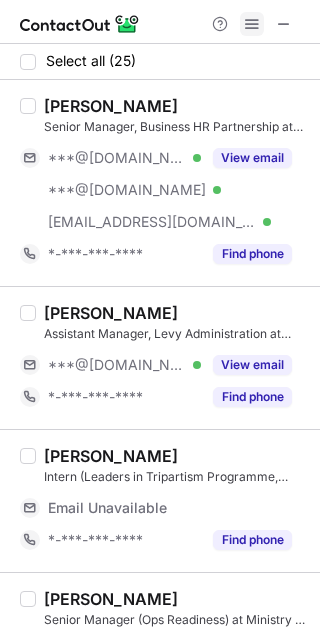 click at bounding box center [252, 24] 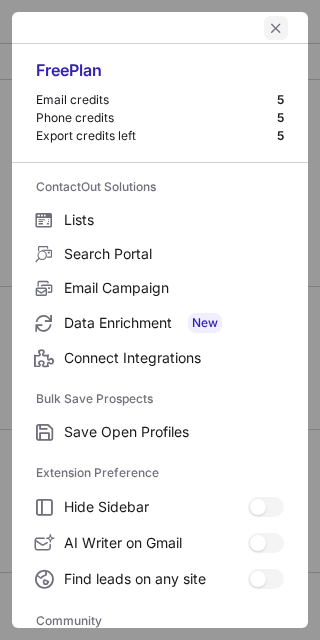 click at bounding box center (276, 28) 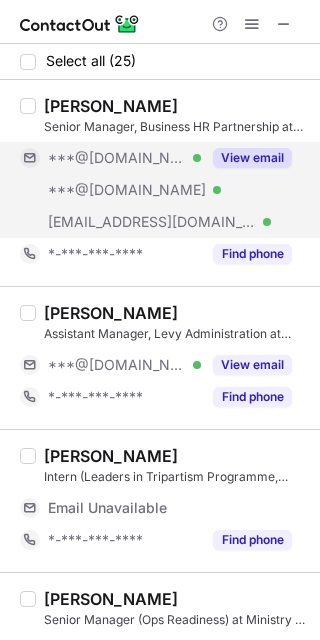 click on "View email" at bounding box center (252, 158) 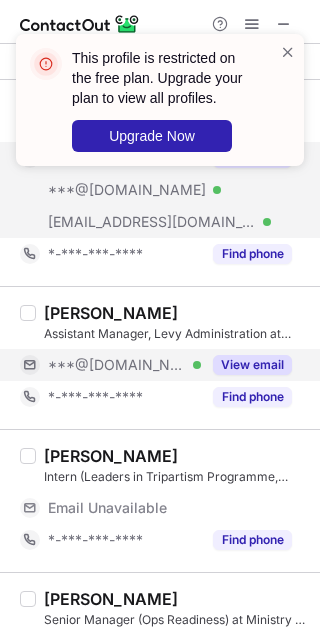 click on "View email" at bounding box center (252, 365) 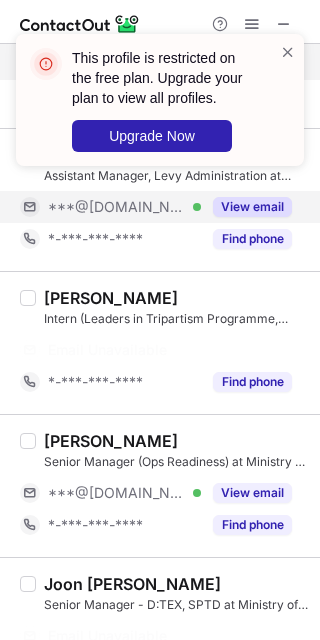 scroll, scrollTop: 266, scrollLeft: 0, axis: vertical 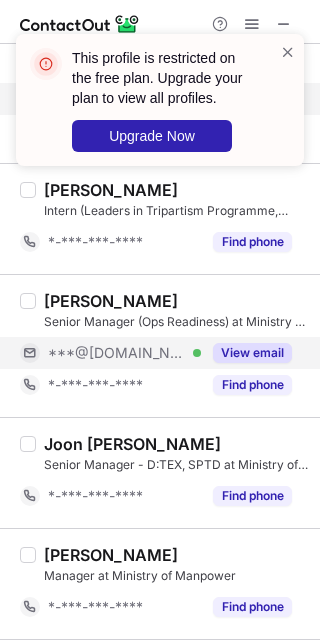 click on "View email" at bounding box center (252, 353) 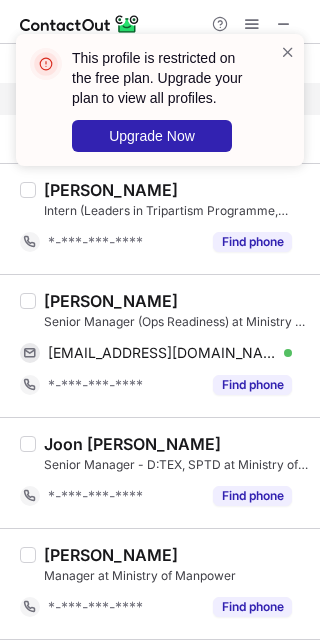 click on "[PERSON_NAME]" at bounding box center (111, 301) 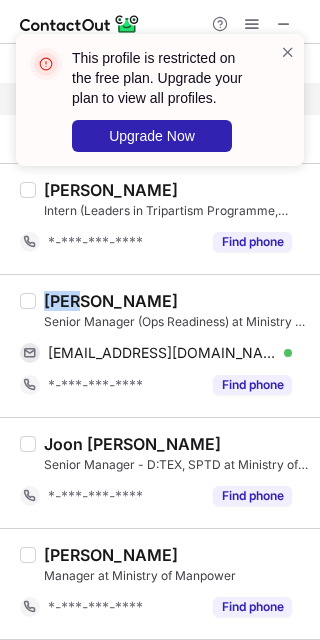 click on "Tat Leong Ronn Goh" at bounding box center (111, 301) 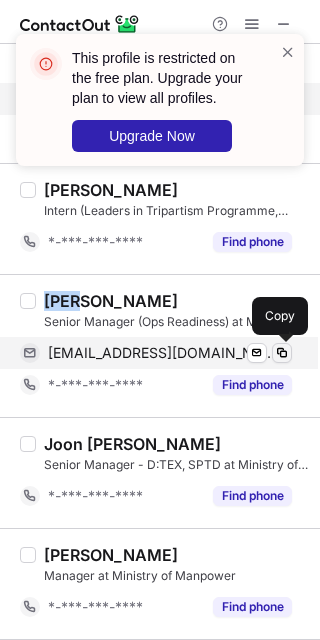 click at bounding box center (282, 353) 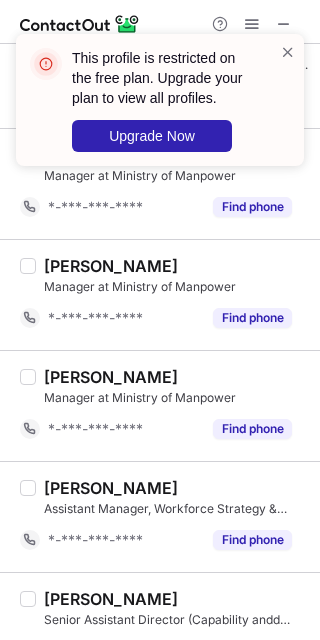 scroll, scrollTop: 800, scrollLeft: 0, axis: vertical 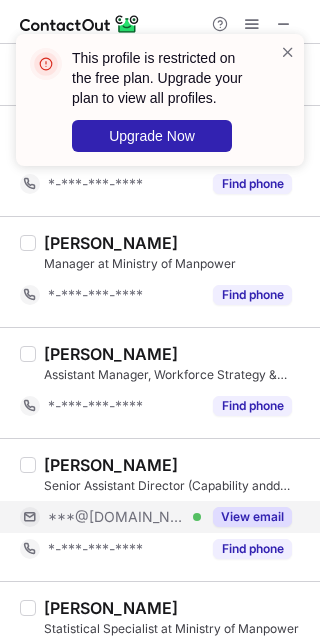 click on "View email" at bounding box center (252, 517) 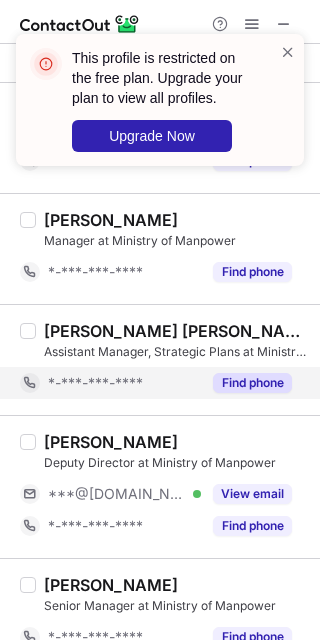 scroll, scrollTop: 1333, scrollLeft: 0, axis: vertical 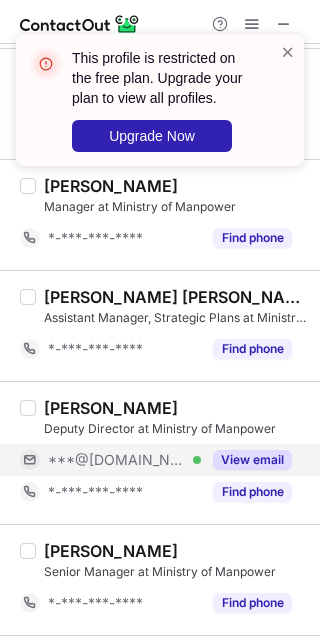 click on "View email" at bounding box center [252, 460] 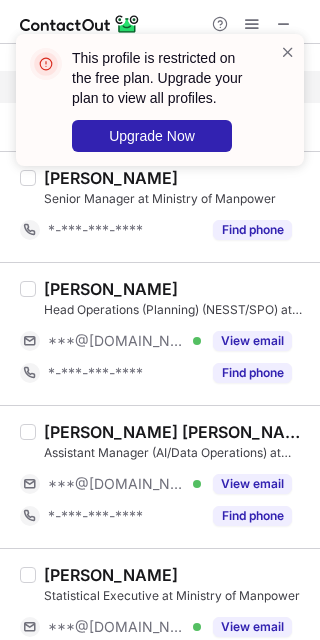 scroll, scrollTop: 1733, scrollLeft: 0, axis: vertical 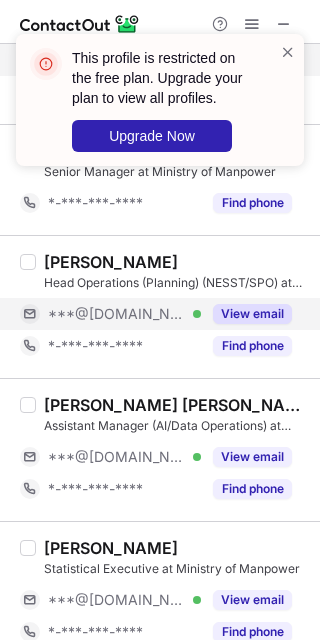 click on "View email" at bounding box center (246, 314) 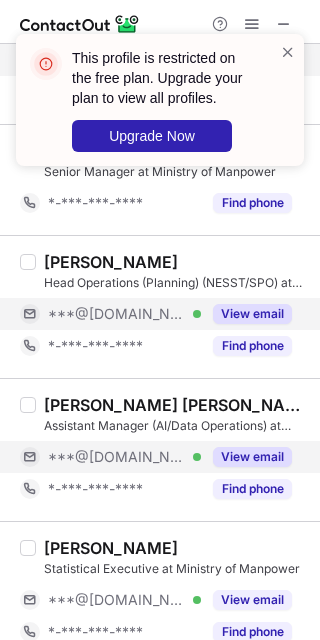 click on "View email" at bounding box center [252, 457] 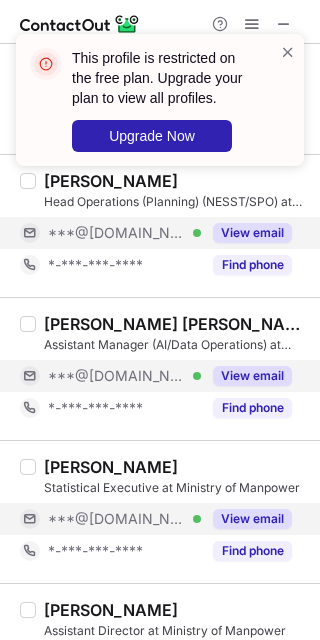 scroll, scrollTop: 1866, scrollLeft: 0, axis: vertical 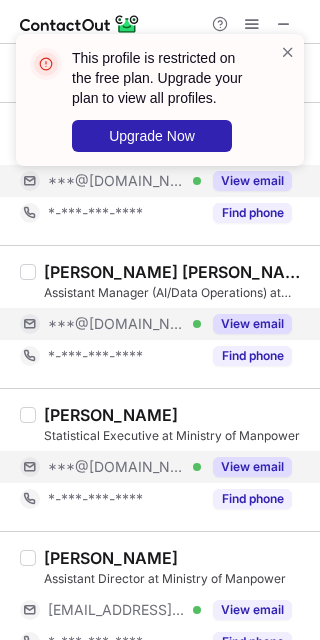 click on "View email" at bounding box center (246, 467) 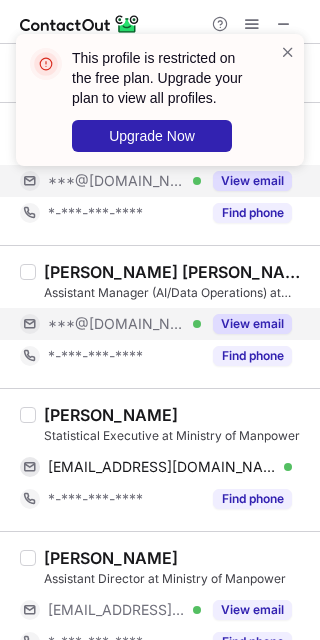click on "Calvin Ng" at bounding box center [111, 415] 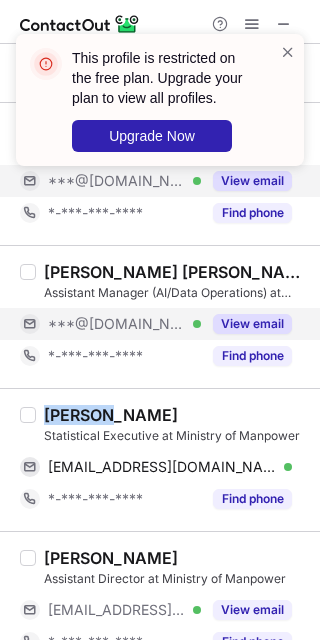 click on "Calvin Ng" at bounding box center [111, 415] 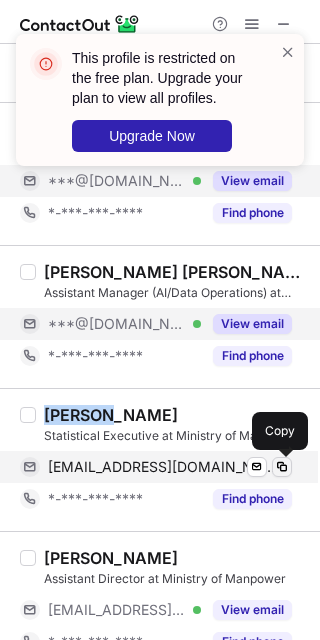 click at bounding box center (282, 467) 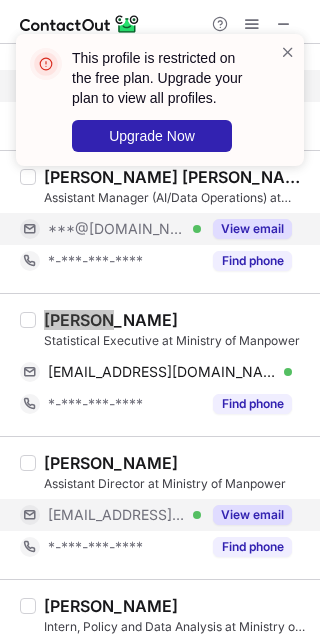 scroll, scrollTop: 2000, scrollLeft: 0, axis: vertical 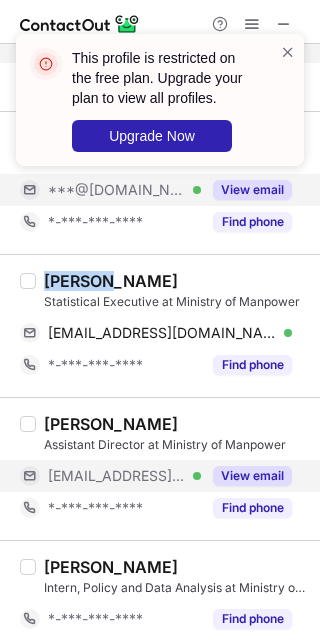 click on "View email" at bounding box center (252, 476) 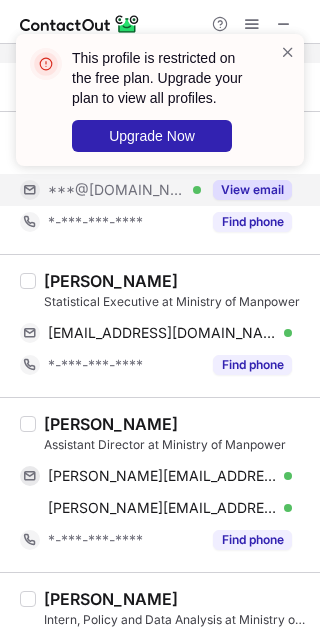 click on "Gary Tan" at bounding box center (111, 424) 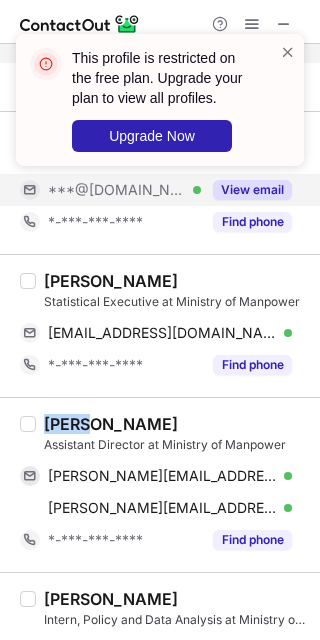 click on "Gary Tan" at bounding box center (111, 424) 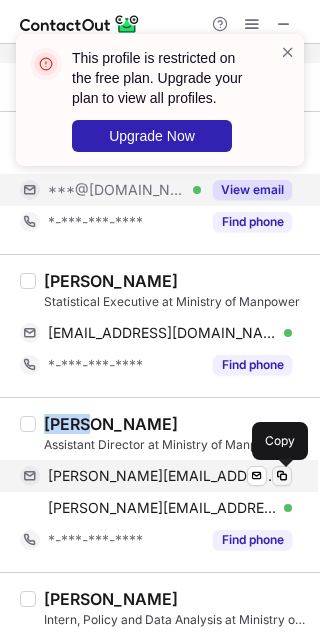click at bounding box center [282, 476] 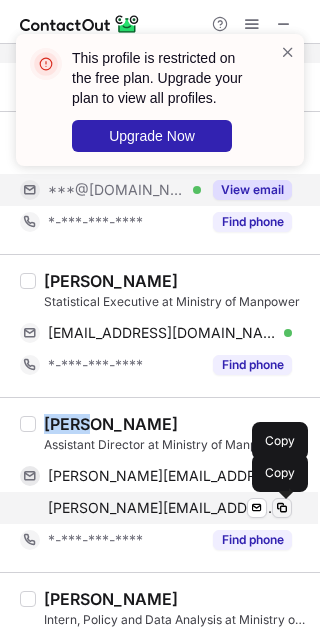 click at bounding box center [282, 508] 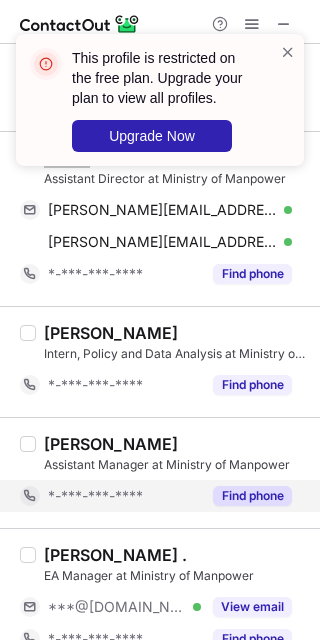 scroll, scrollTop: 2400, scrollLeft: 0, axis: vertical 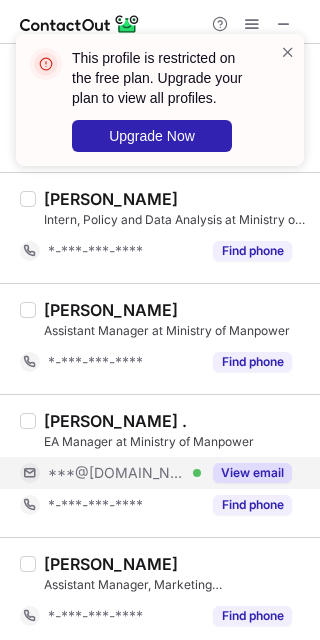 click on "View email" at bounding box center [252, 473] 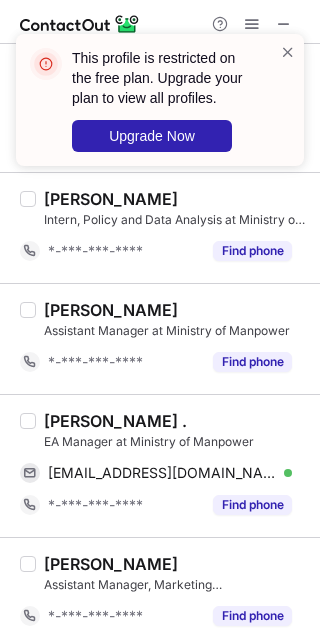 click on "SOMANSH ." at bounding box center (115, 421) 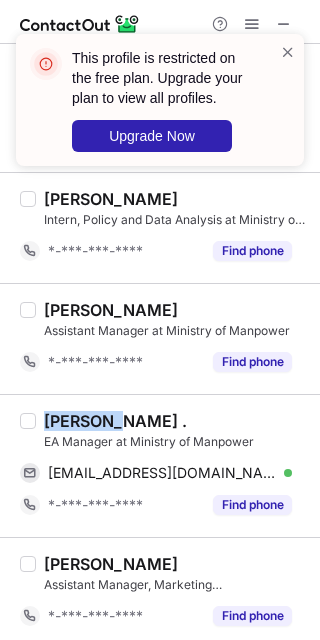 click on "SOMANSH ." at bounding box center [115, 421] 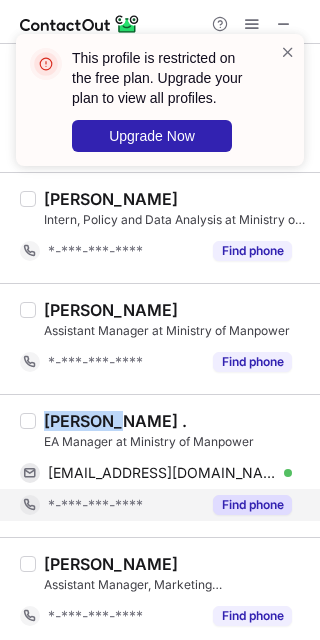 copy on "SOMANSH" 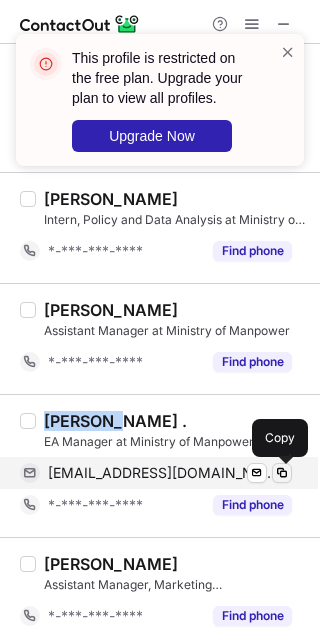 click at bounding box center (282, 473) 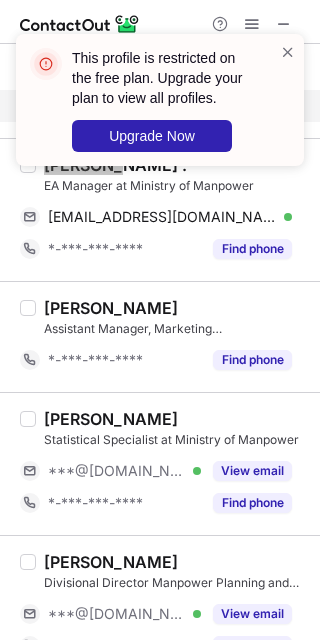 scroll, scrollTop: 2666, scrollLeft: 0, axis: vertical 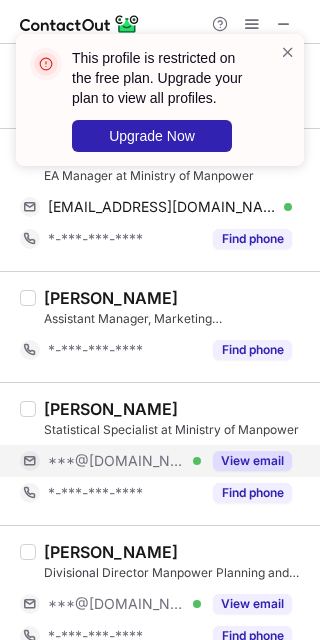 click on "View email" at bounding box center (252, 461) 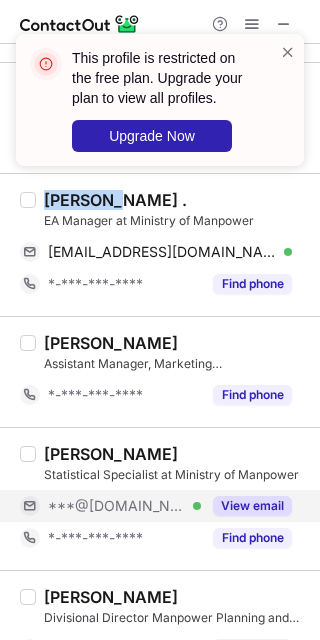 scroll, scrollTop: 2666, scrollLeft: 0, axis: vertical 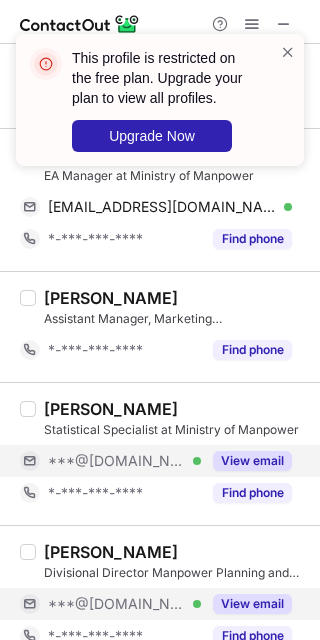 click on "View email" at bounding box center (252, 604) 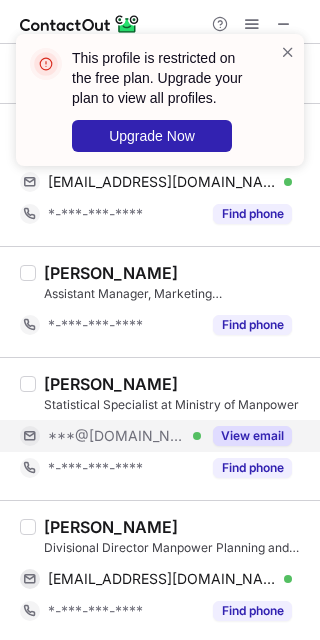 scroll, scrollTop: 2695, scrollLeft: 0, axis: vertical 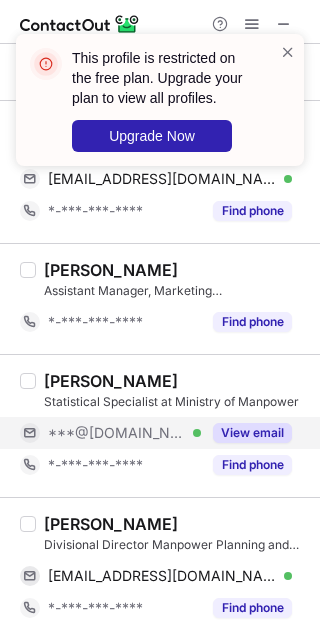 click on "Zhuo Gangwei" at bounding box center [111, 524] 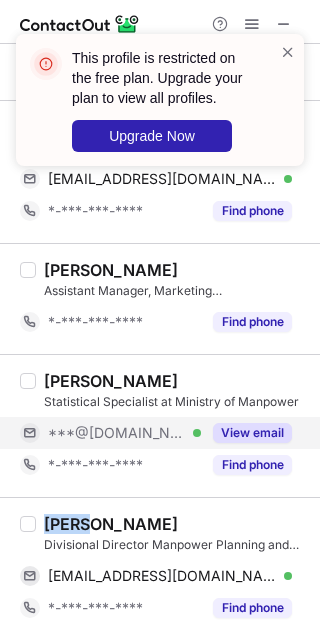 click on "Zhuo Gangwei" at bounding box center [111, 524] 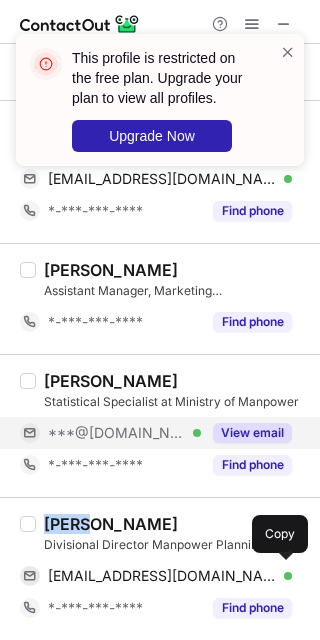 copy on "Zhuo" 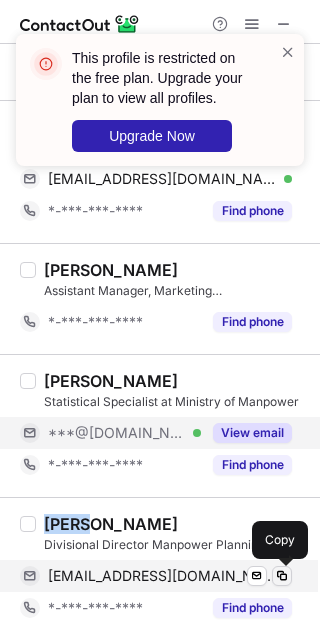 click at bounding box center [282, 576] 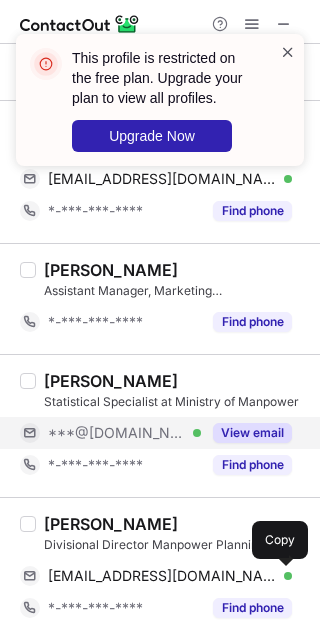 click at bounding box center [288, 52] 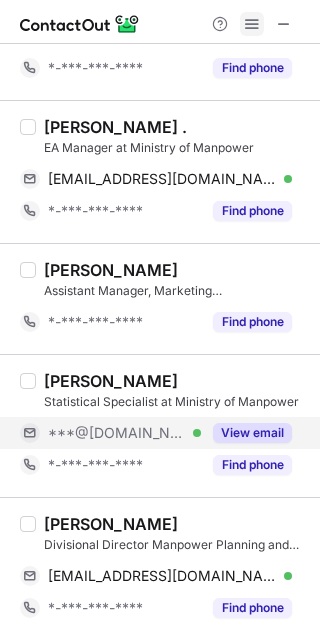 click at bounding box center [252, 24] 